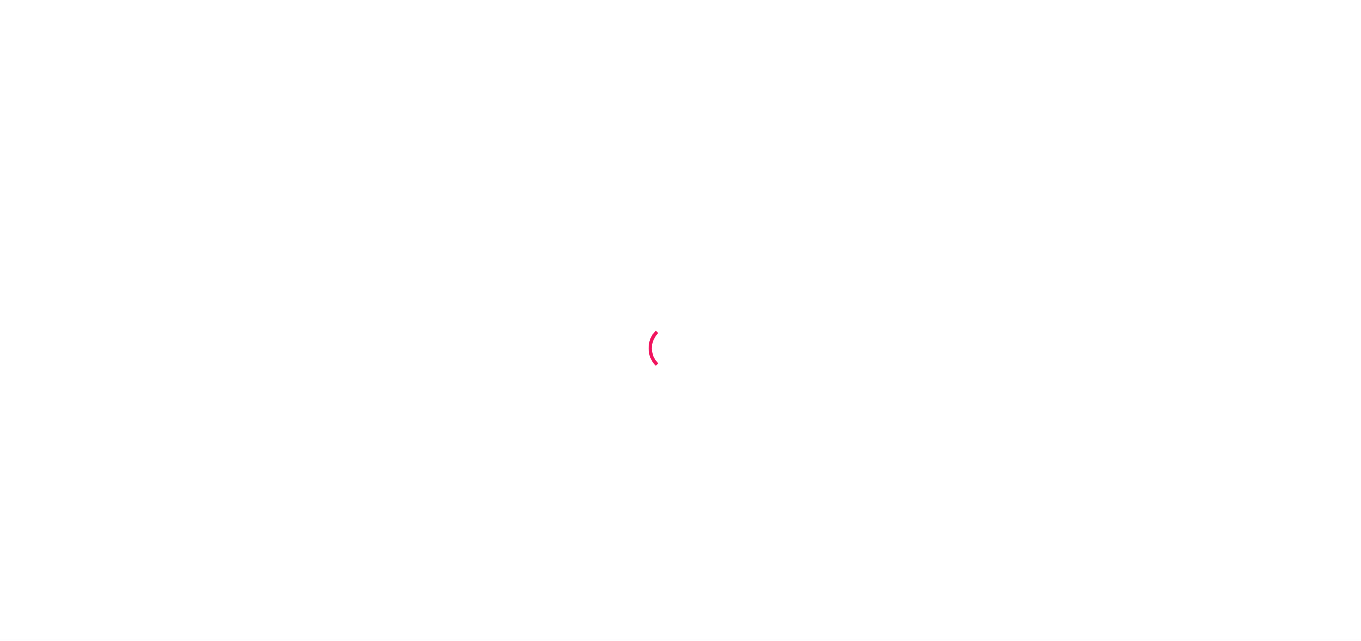 scroll, scrollTop: 0, scrollLeft: 0, axis: both 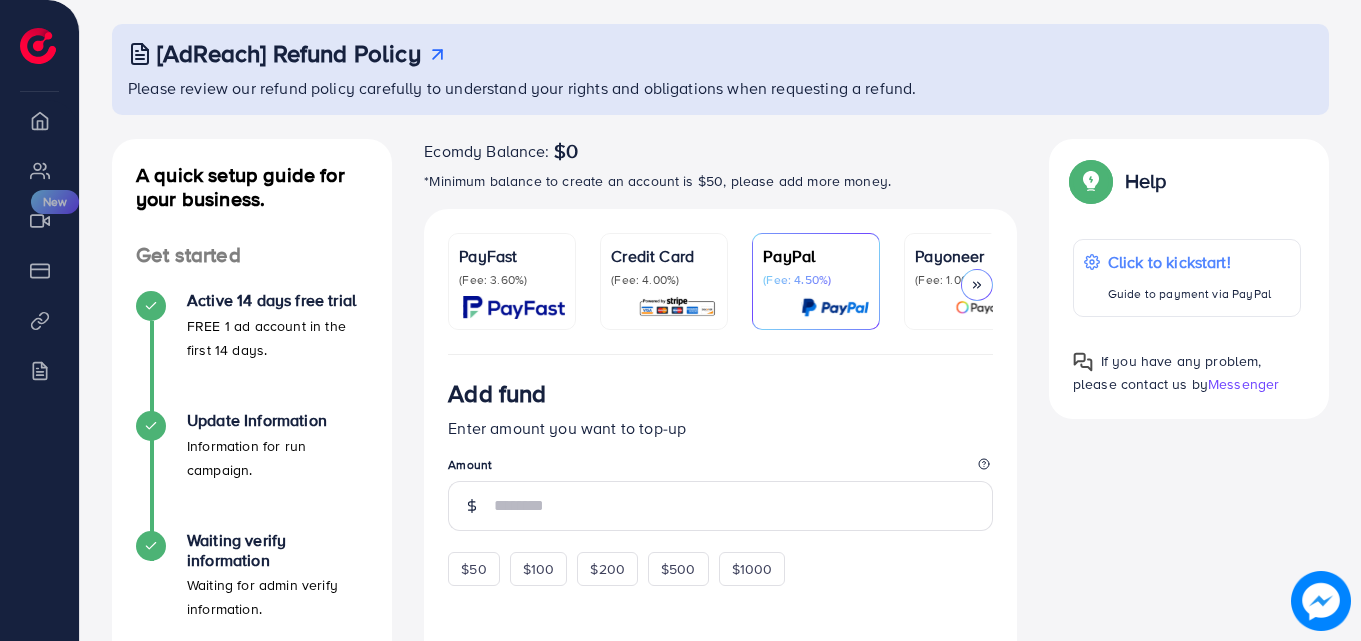 click on "Payoneer   (Fee: 1.00%)" at bounding box center (968, 281) 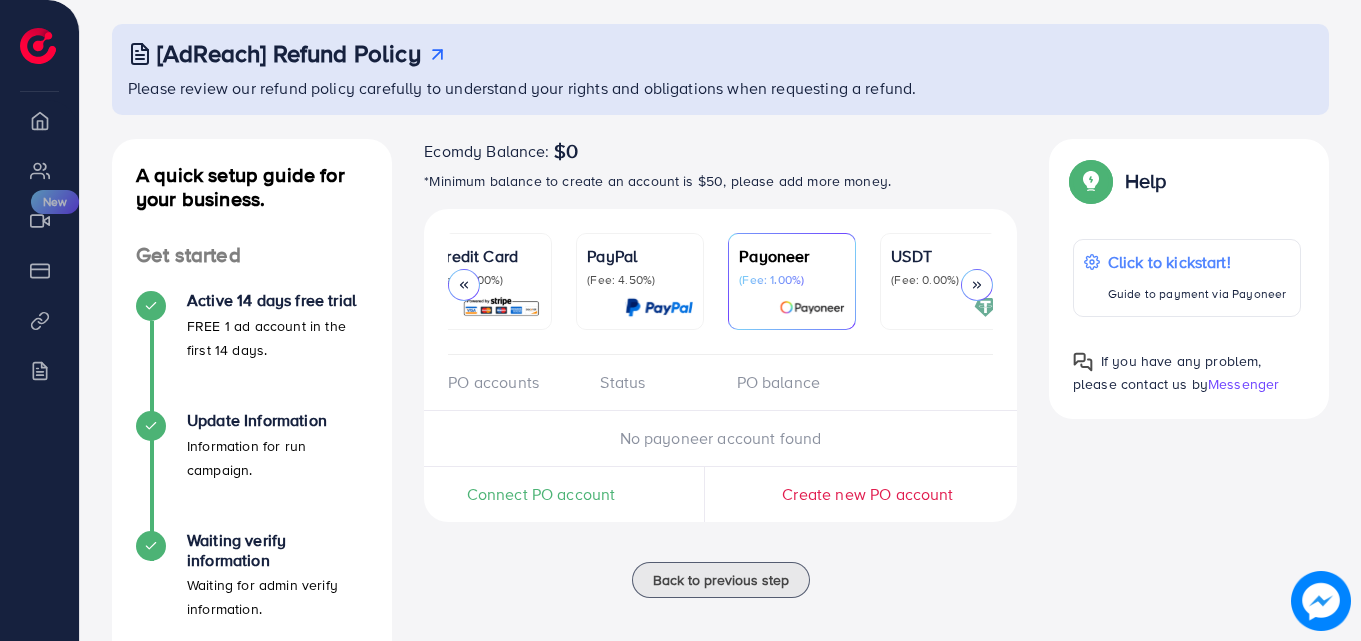 scroll, scrollTop: 0, scrollLeft: 323, axis: horizontal 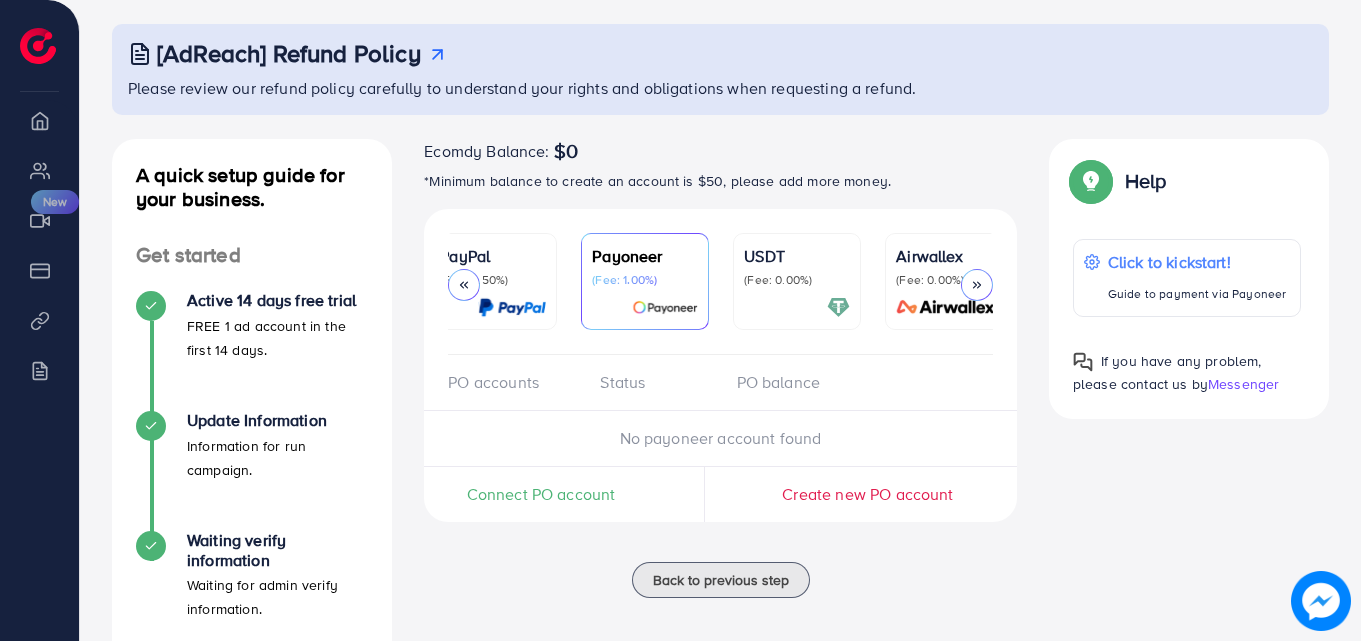 click at bounding box center (797, 307) 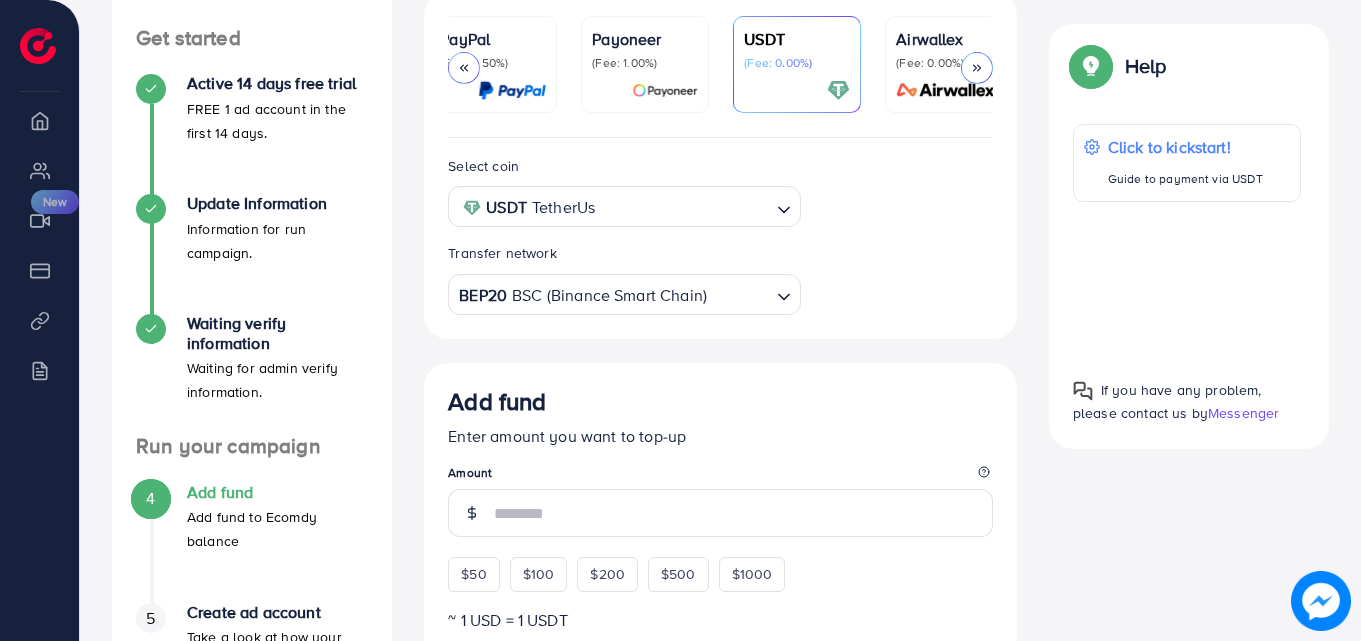 scroll, scrollTop: 500, scrollLeft: 0, axis: vertical 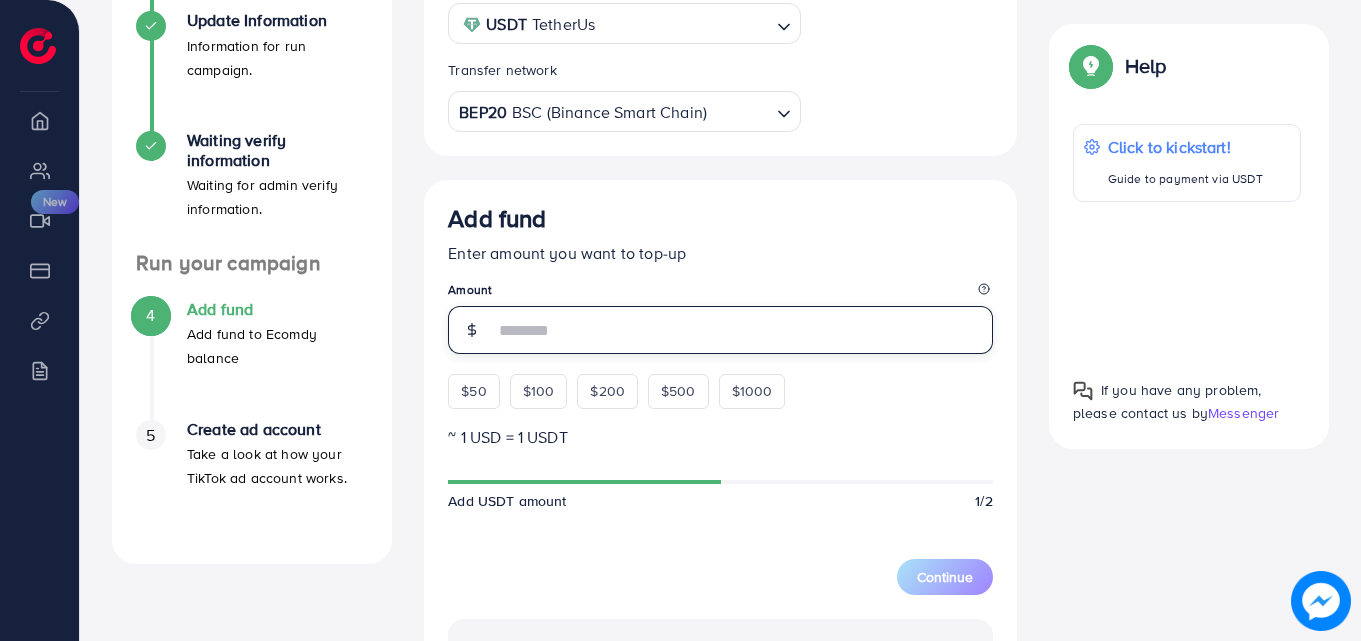 click at bounding box center (743, 330) 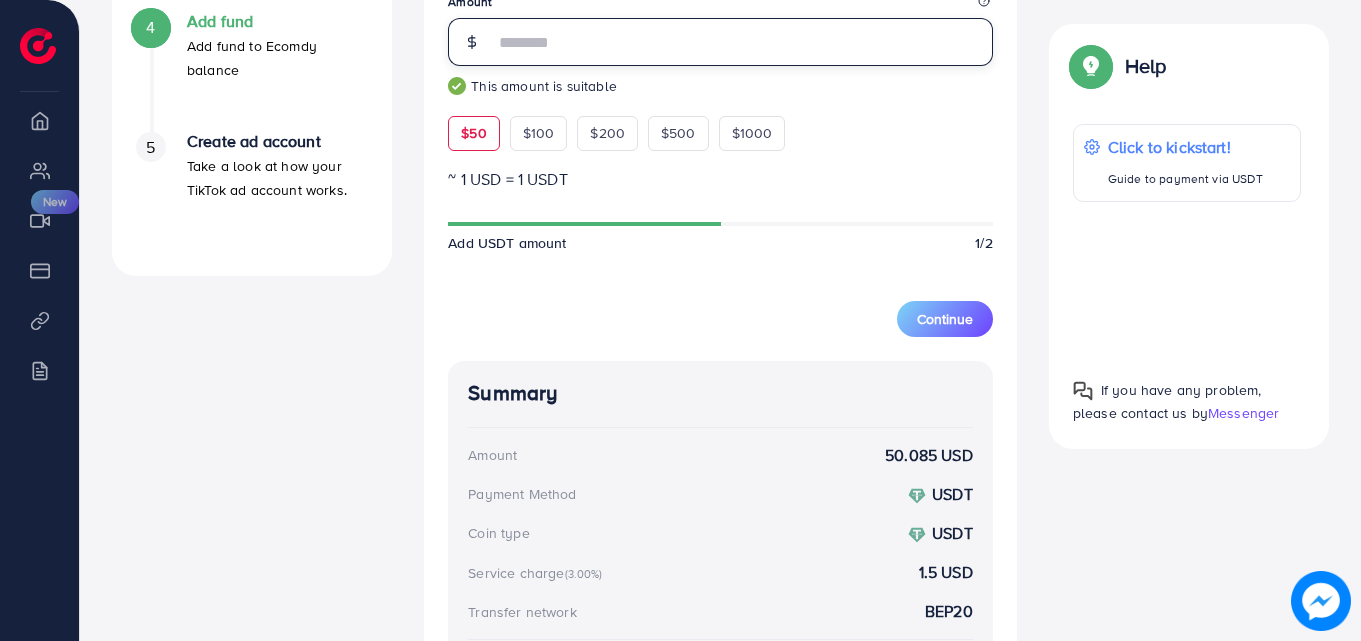 scroll, scrollTop: 767, scrollLeft: 0, axis: vertical 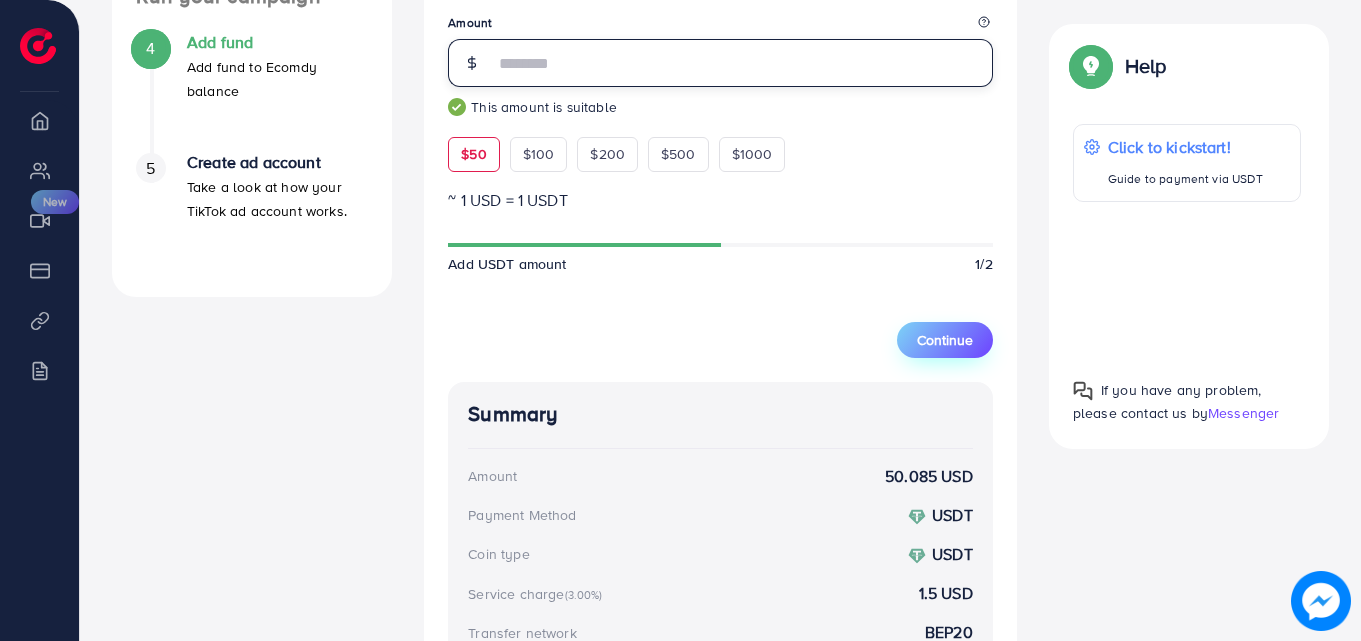 type on "**" 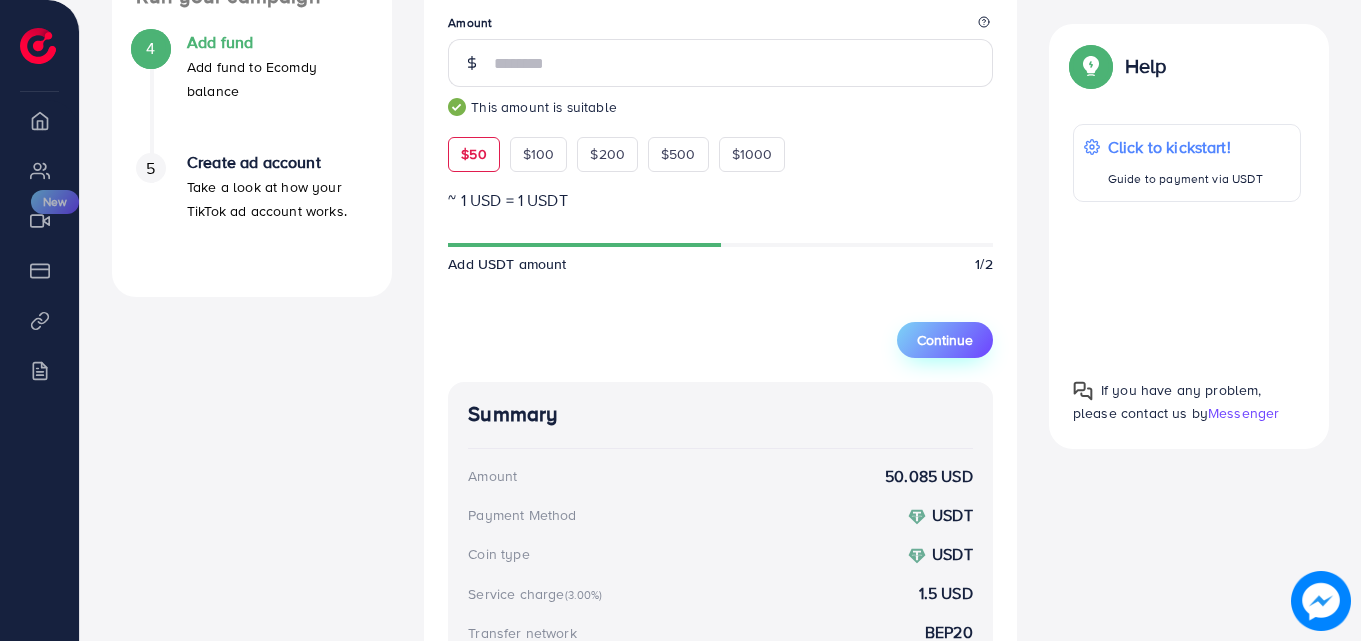 click on "Continue" at bounding box center (945, 340) 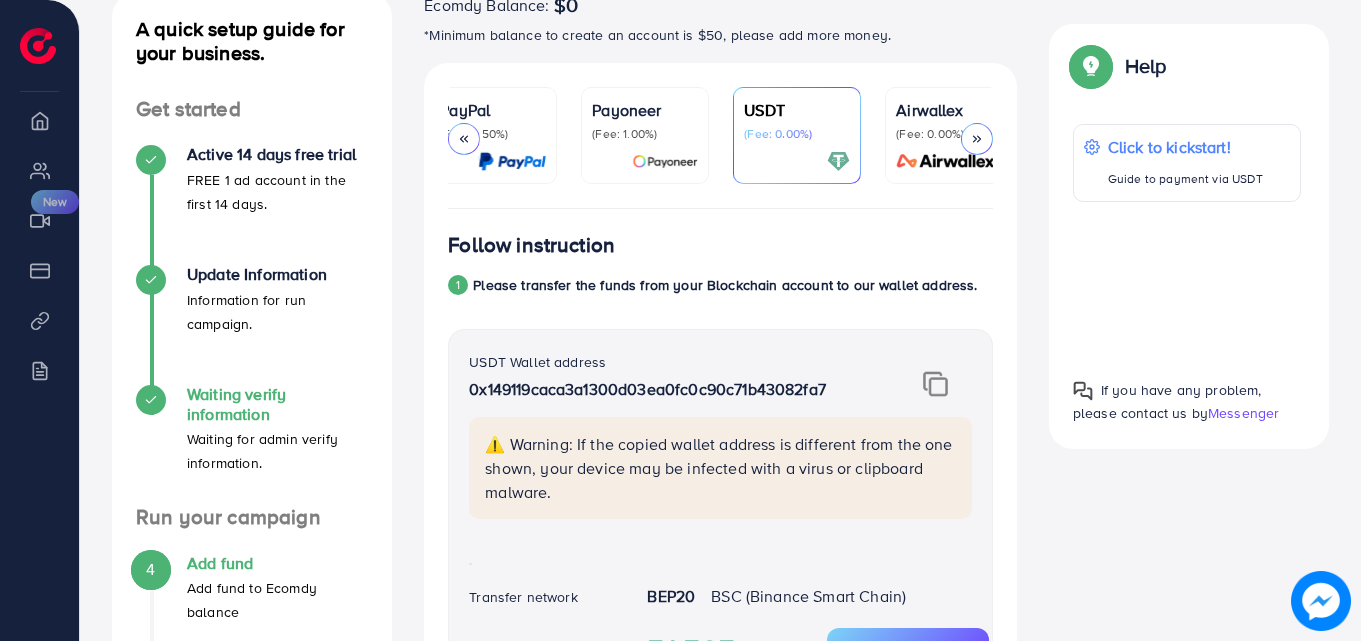 scroll, scrollTop: 367, scrollLeft: 0, axis: vertical 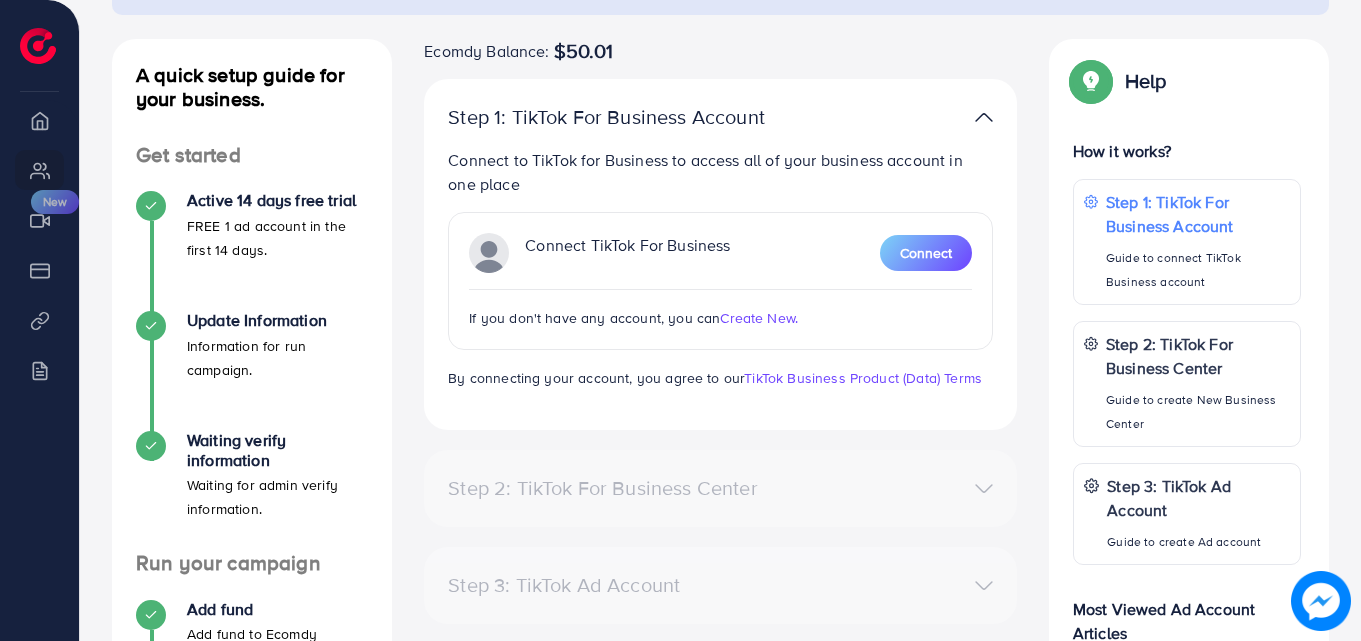 click on "Create New." at bounding box center [759, 318] 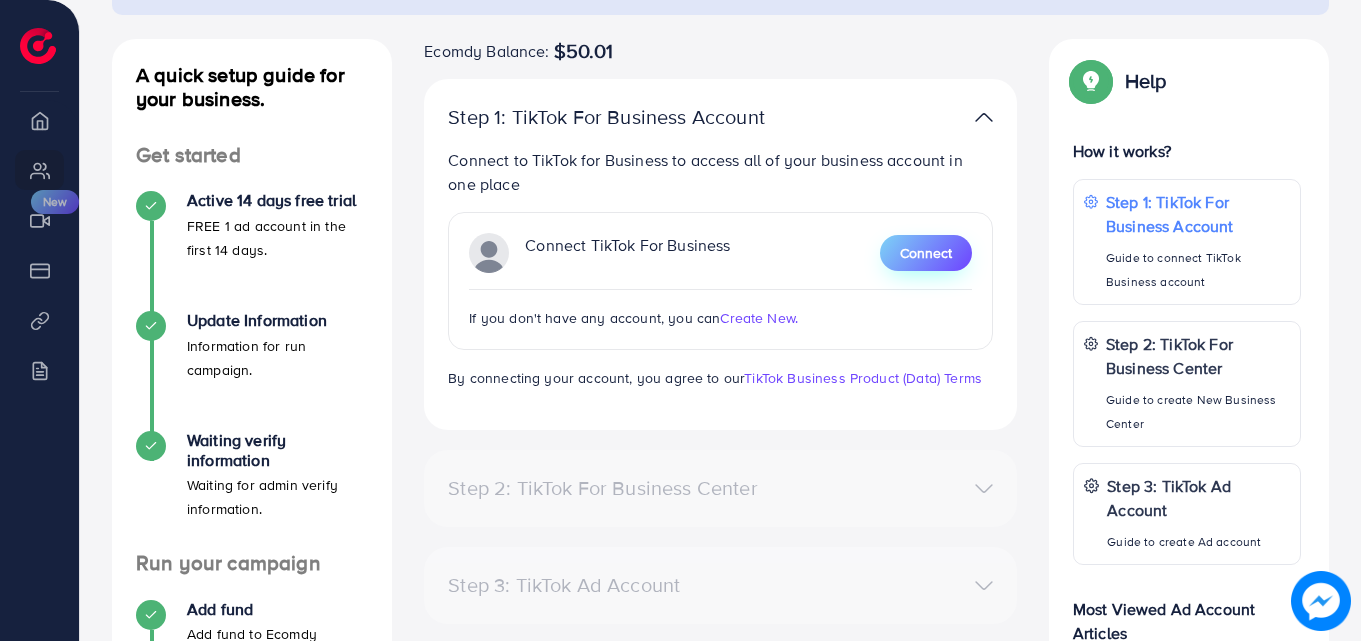 click on "Connect" at bounding box center (926, 253) 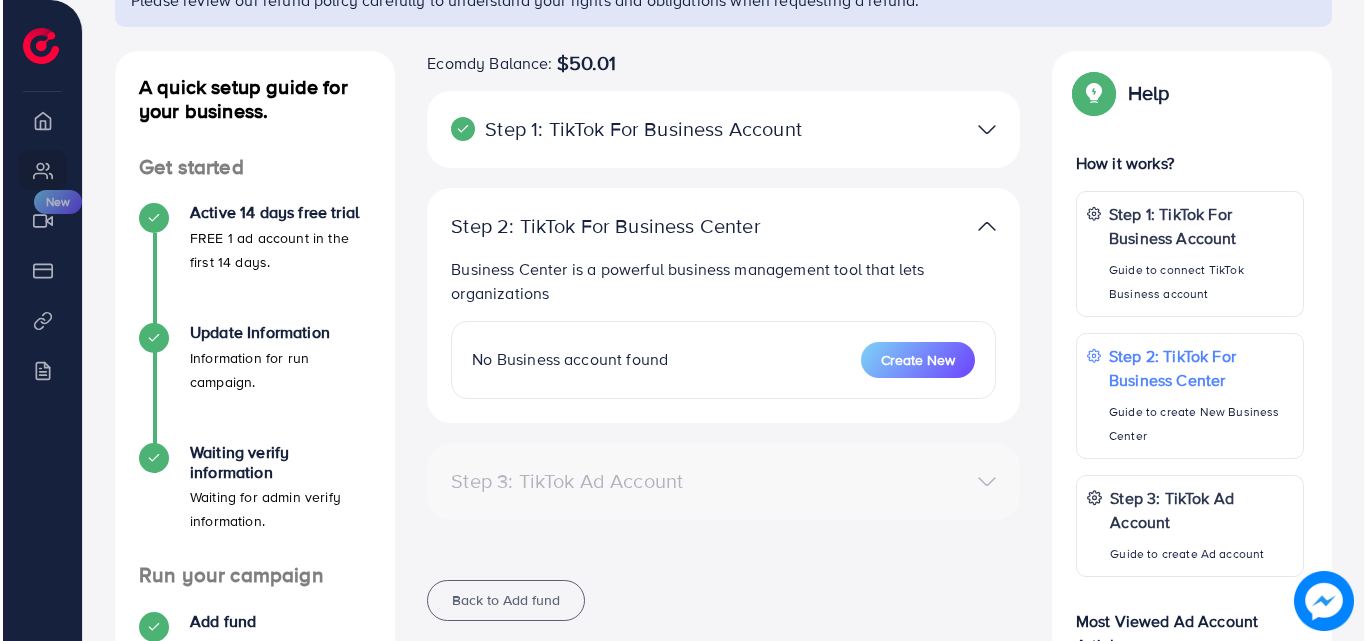 scroll, scrollTop: 200, scrollLeft: 0, axis: vertical 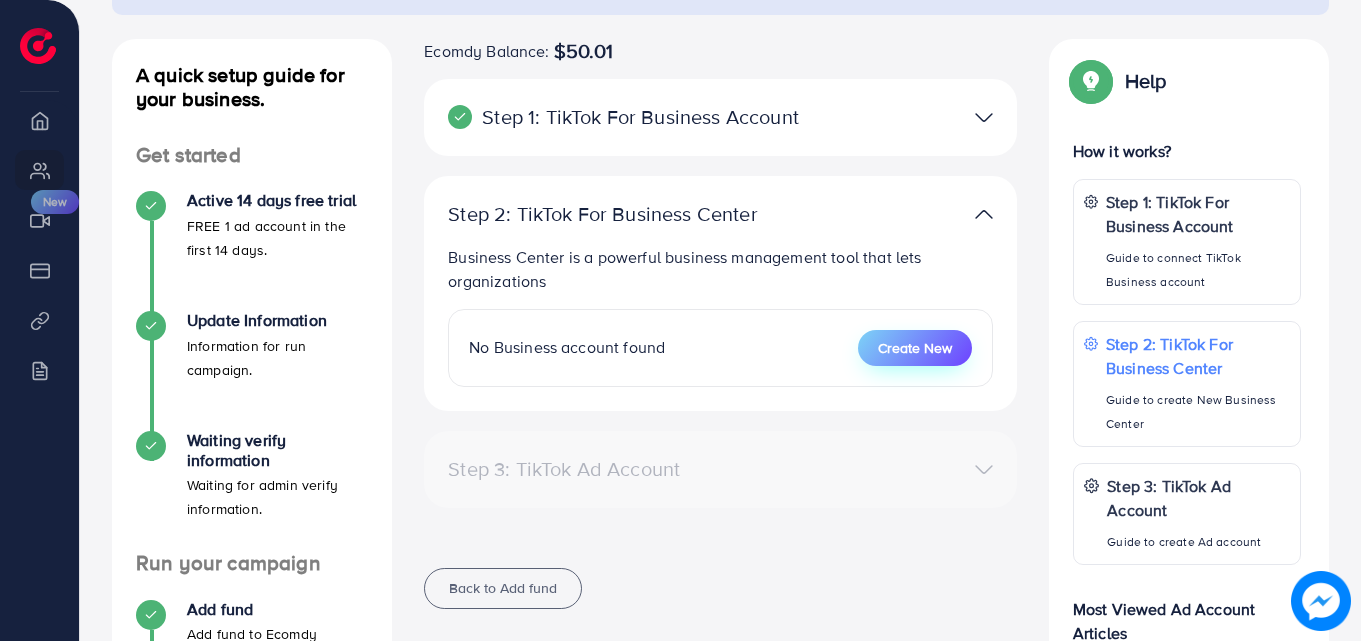 click on "Create New" at bounding box center [915, 348] 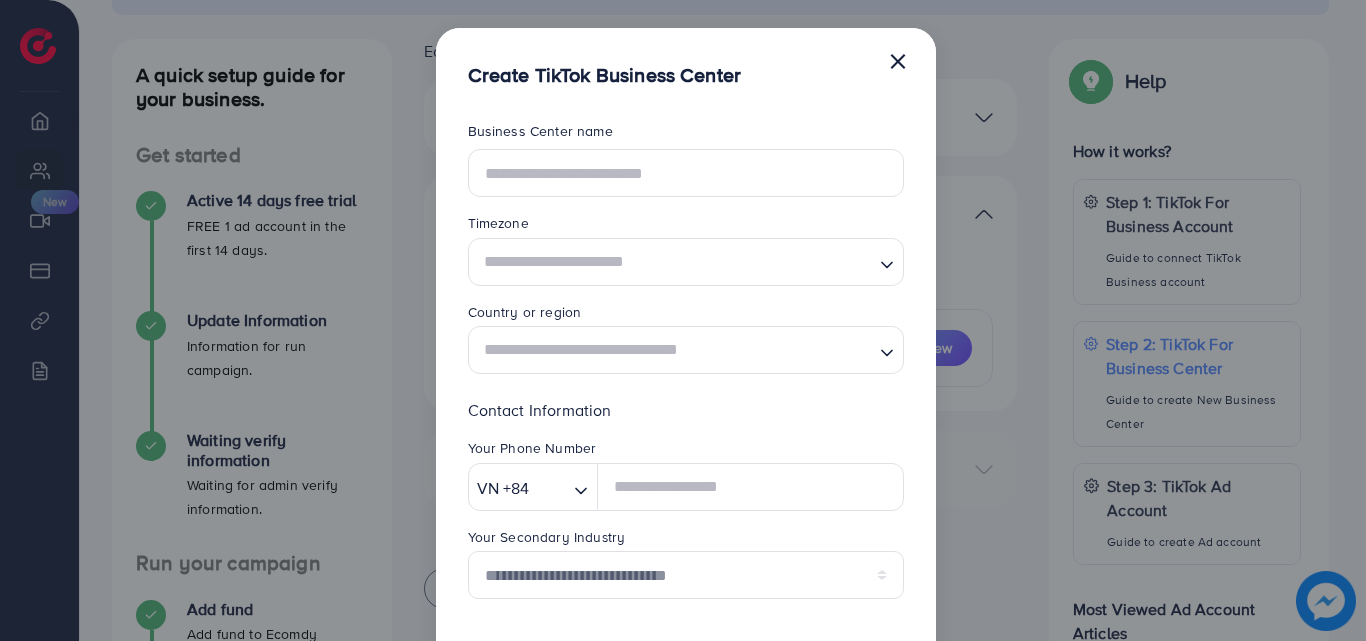 scroll, scrollTop: 0, scrollLeft: 0, axis: both 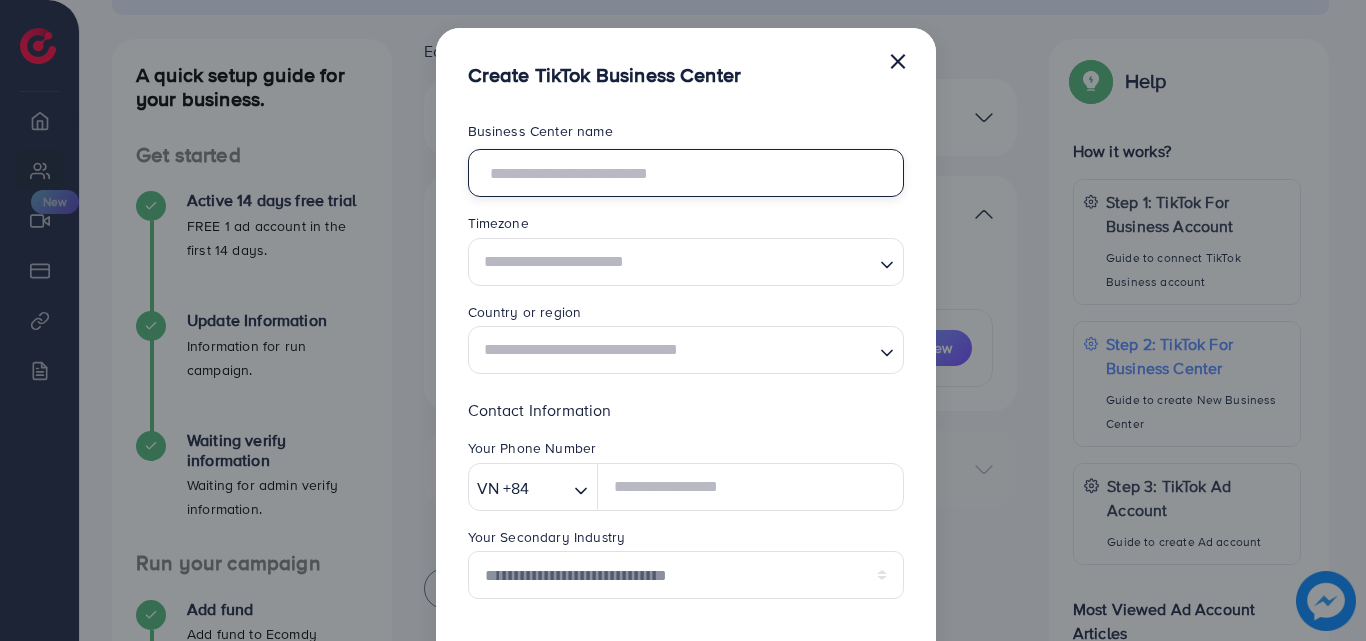 click at bounding box center (686, 173) 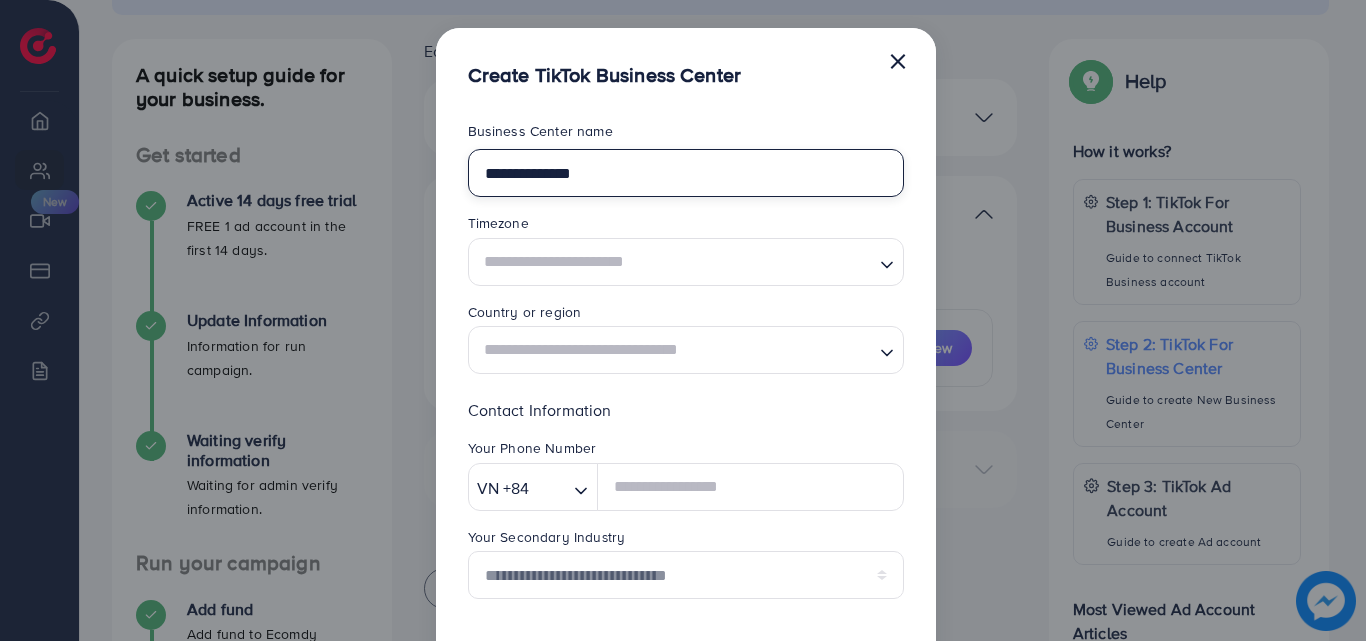 type on "**********" 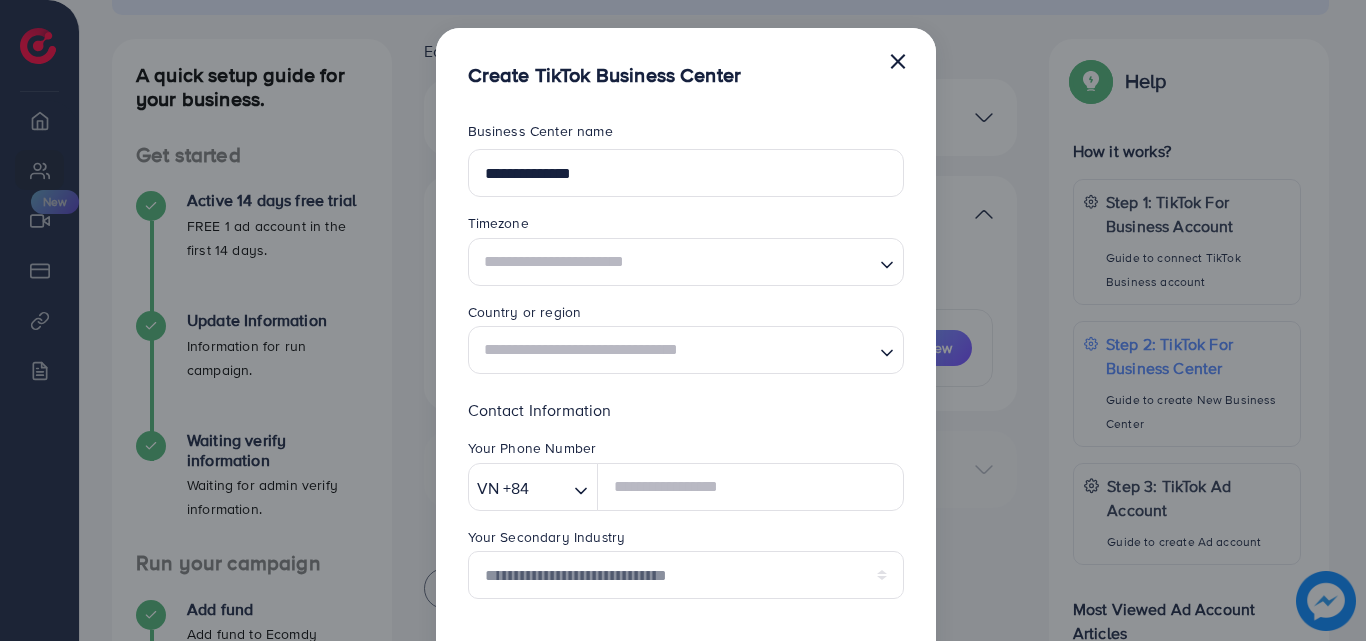 click on "Loading..." at bounding box center [686, 262] 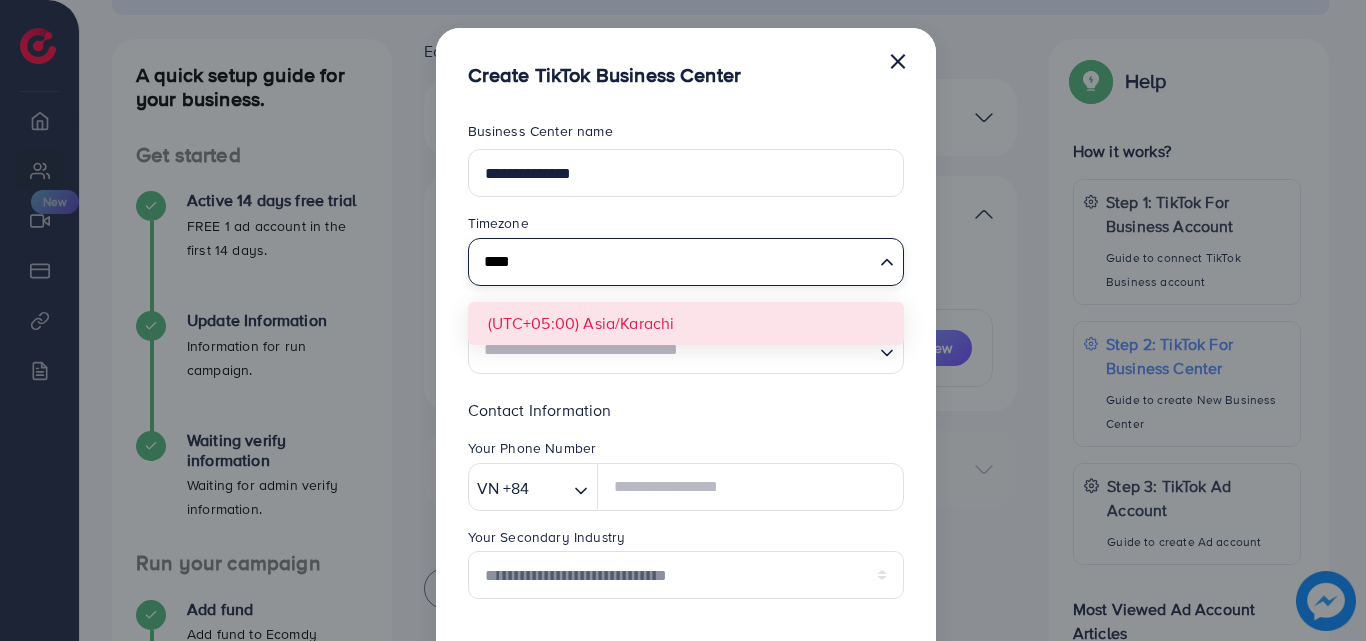 type on "****" 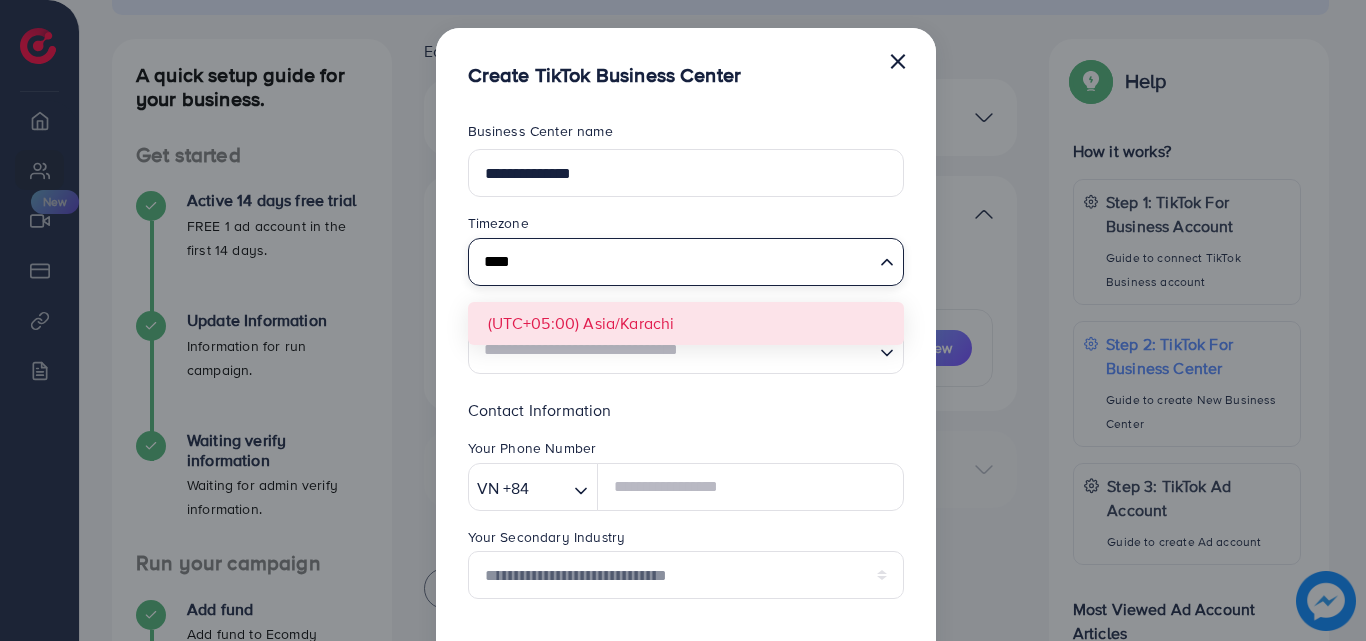 type 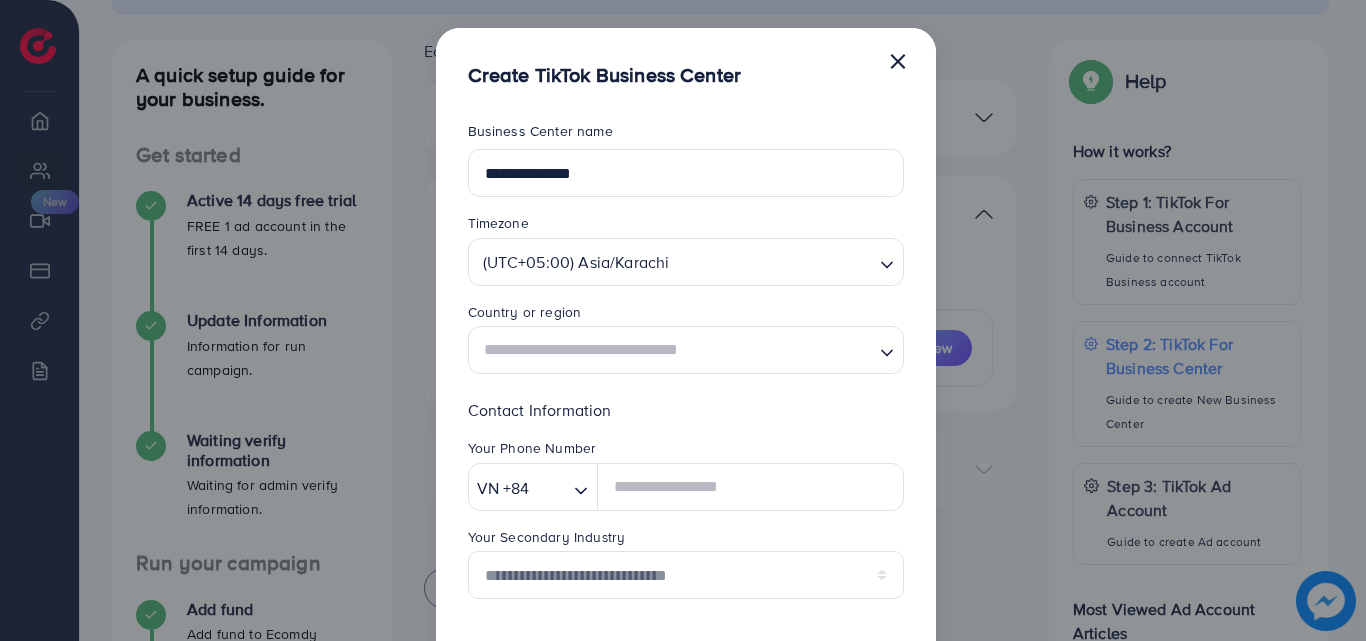 click at bounding box center (674, 350) 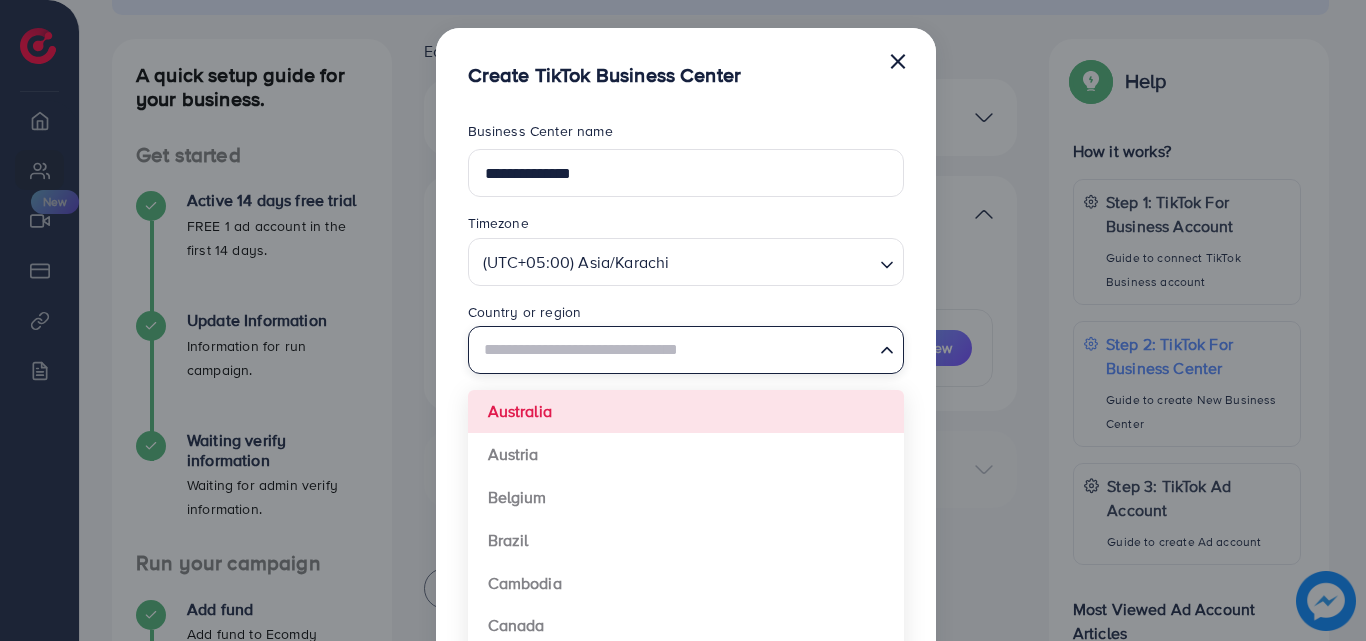 click on "**********" at bounding box center [686, 522] 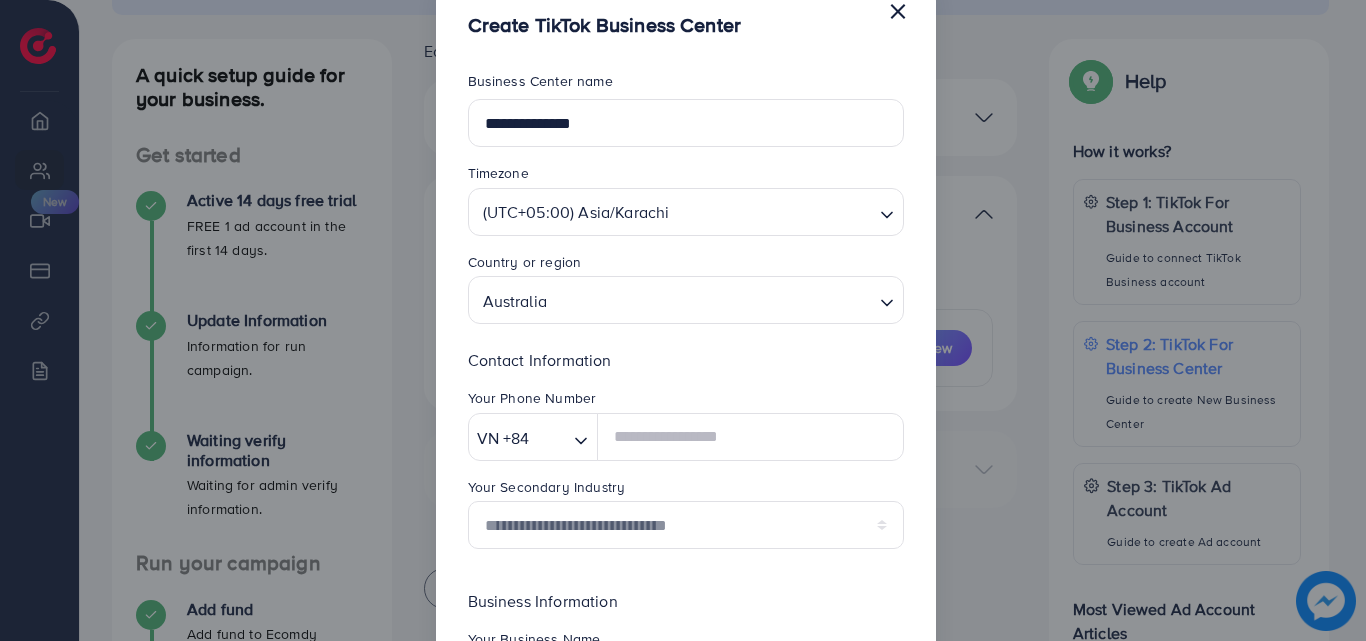 scroll, scrollTop: 100, scrollLeft: 0, axis: vertical 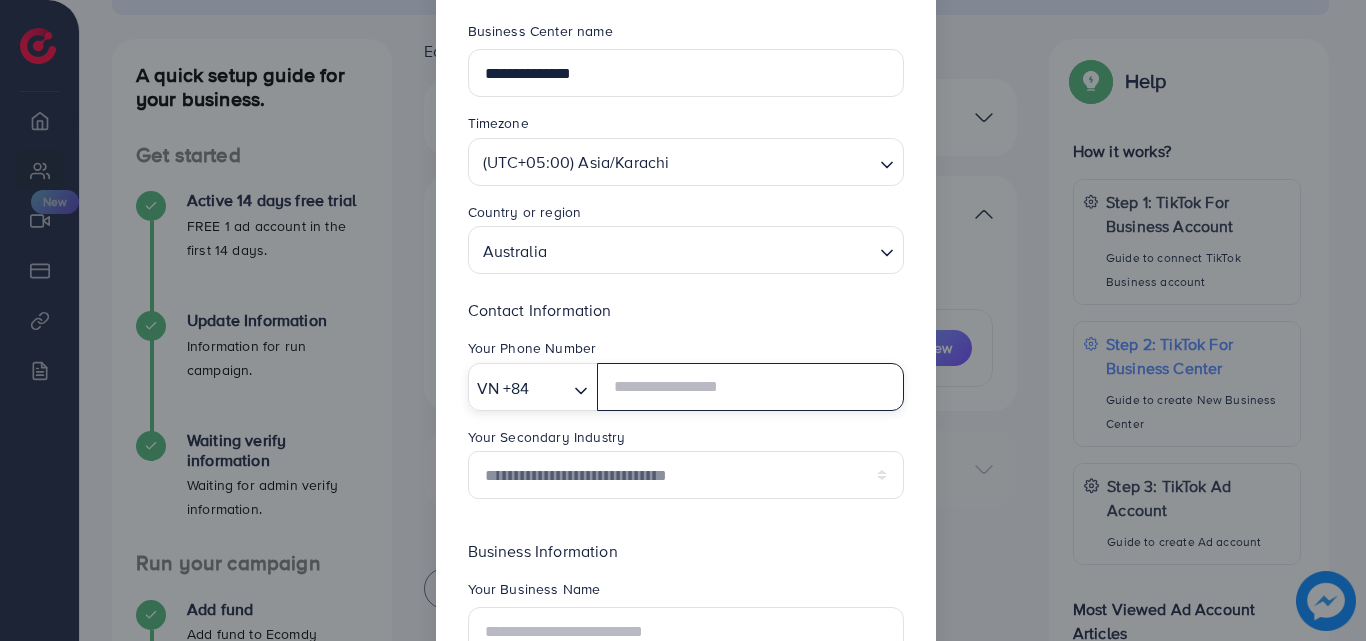 click 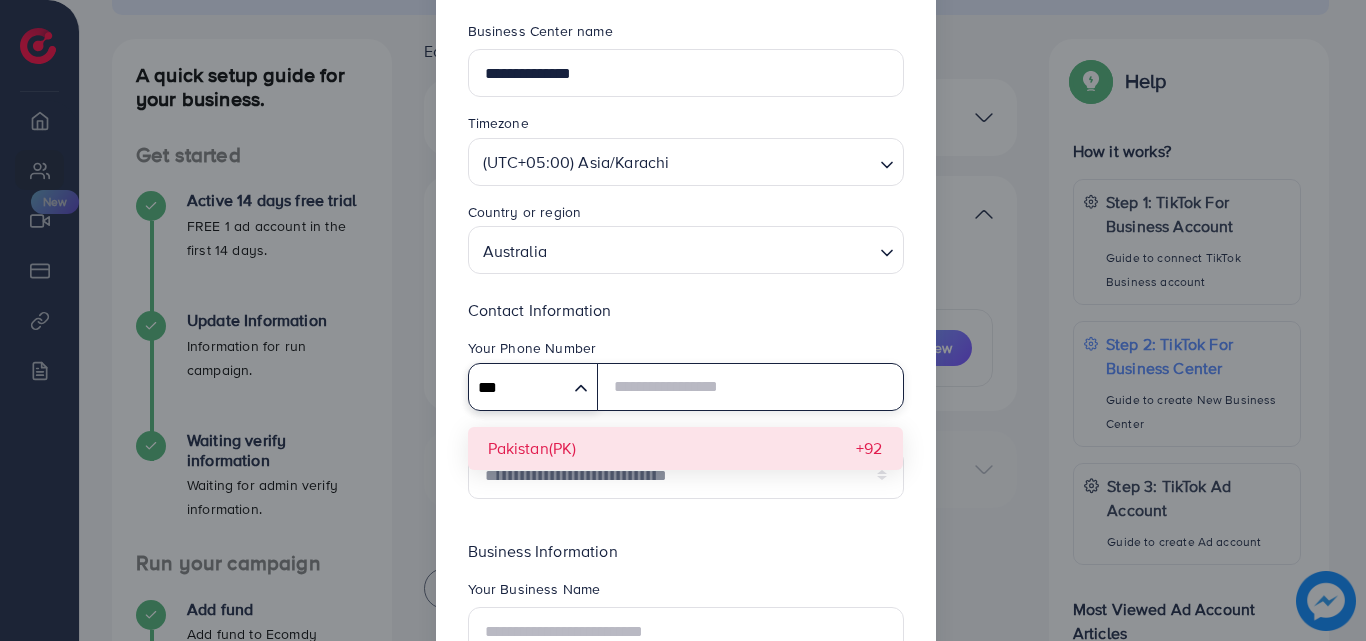 type on "***" 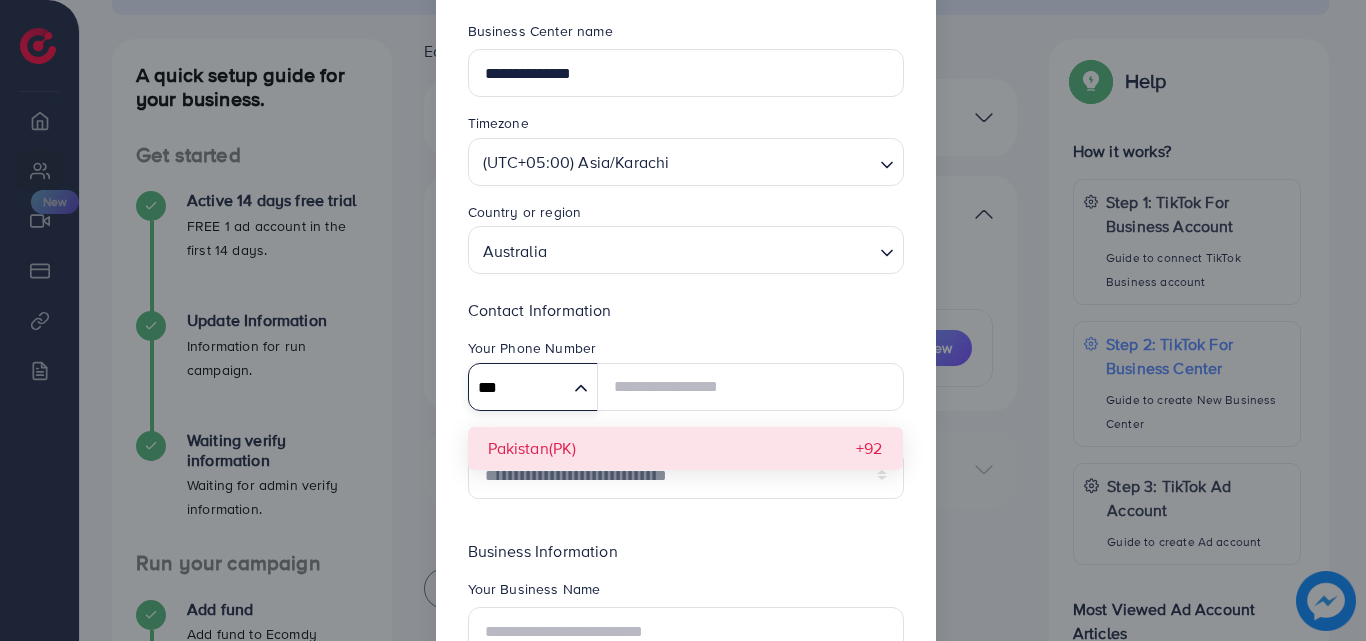 type 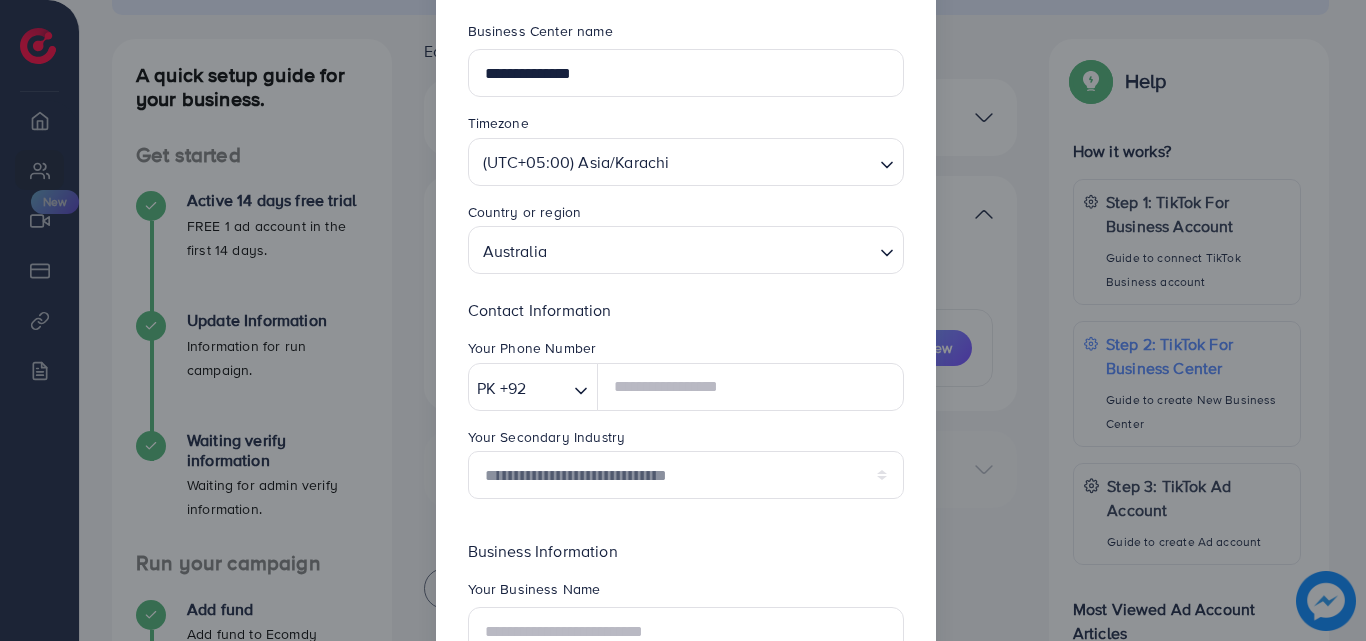 click on "**********" at bounding box center (686, 406) 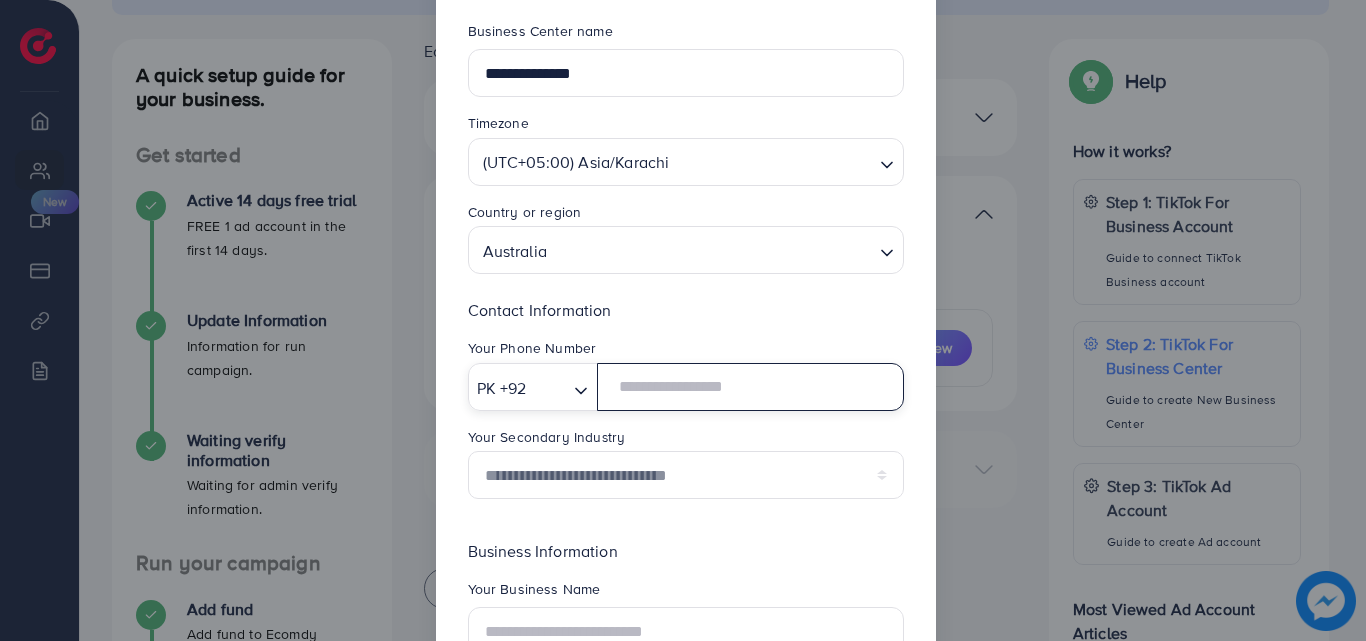 click at bounding box center (750, 387) 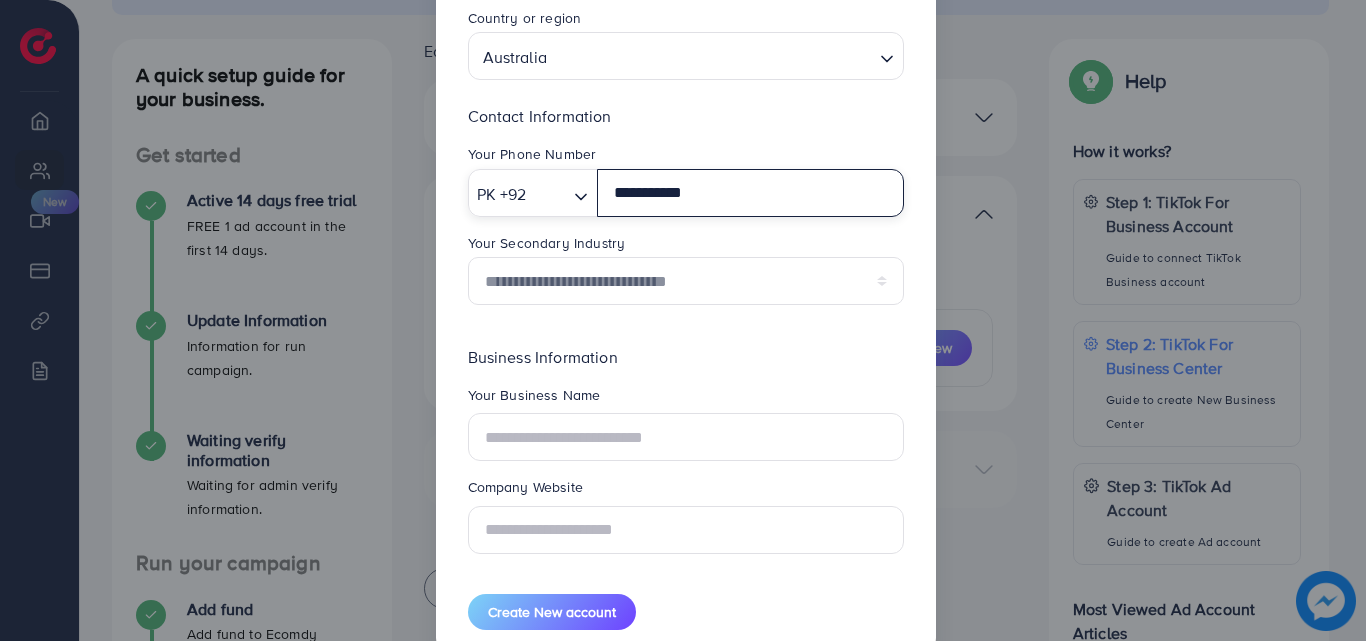 scroll, scrollTop: 300, scrollLeft: 0, axis: vertical 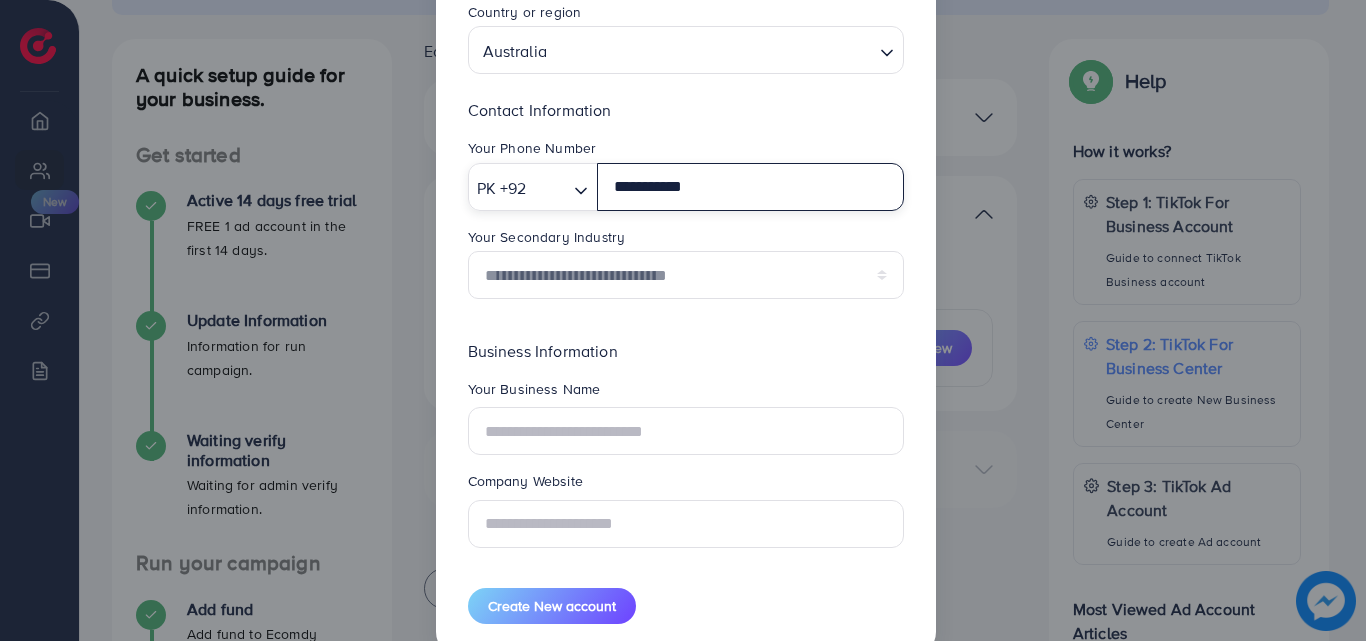 type on "**********" 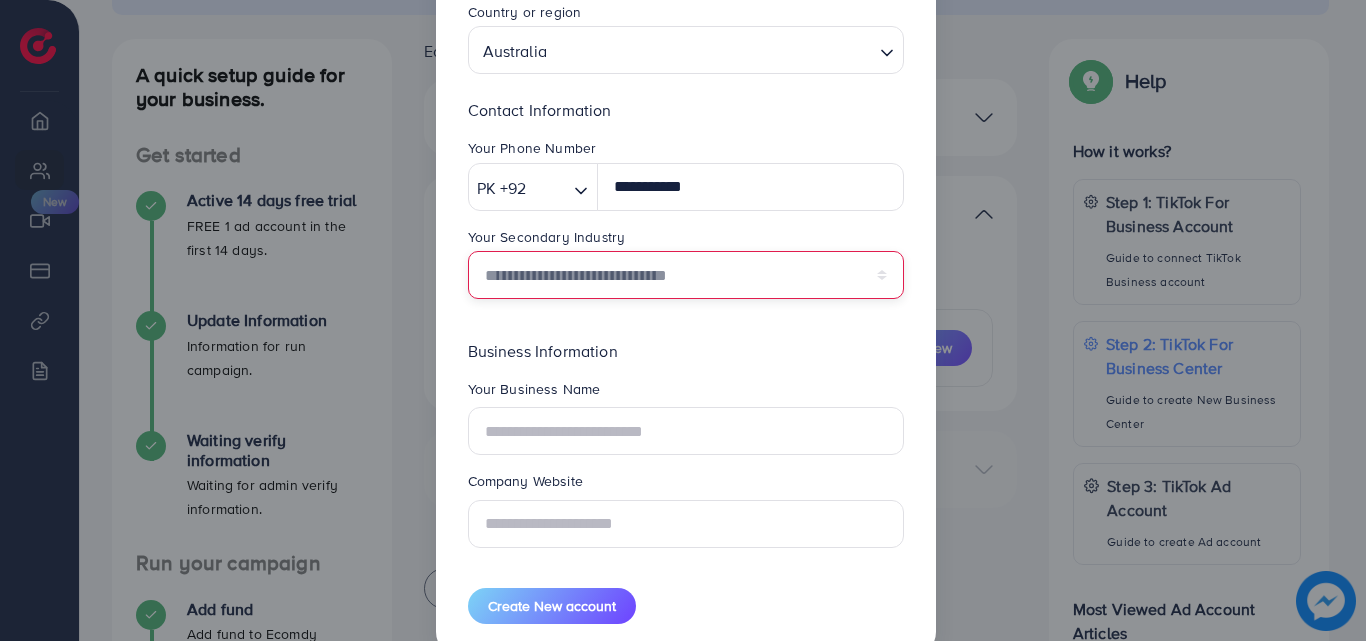 click on "**********" at bounding box center (686, 275) 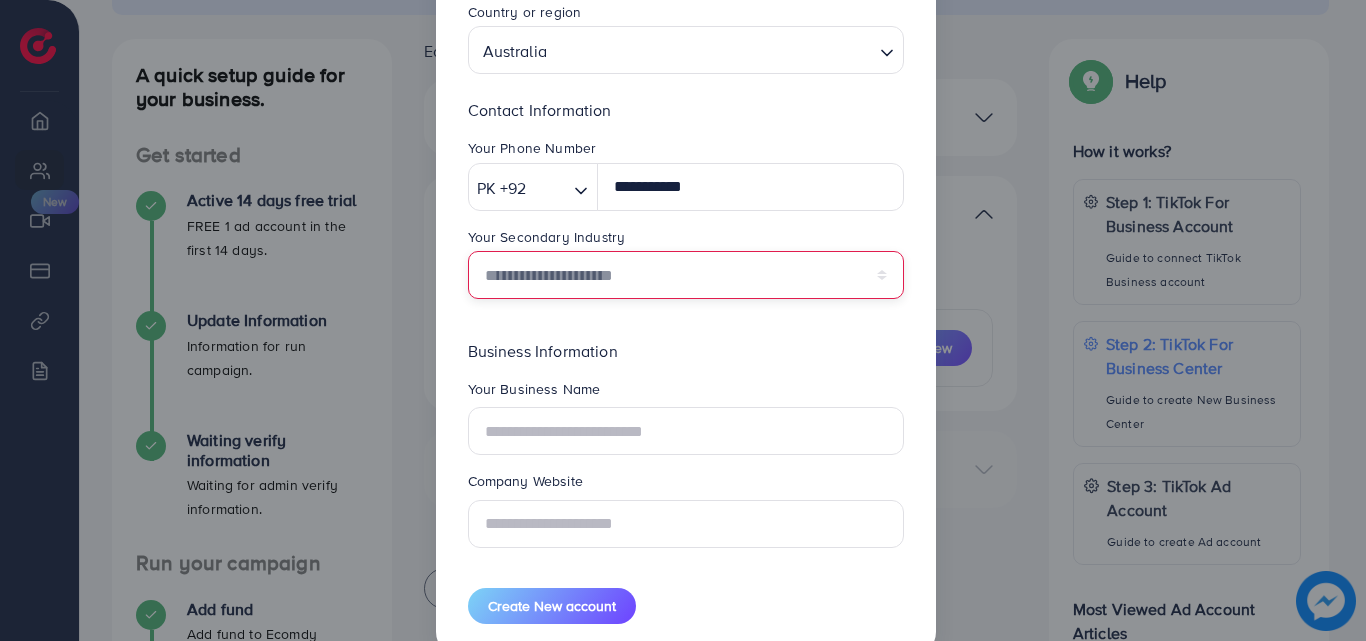 click on "**********" at bounding box center [686, 275] 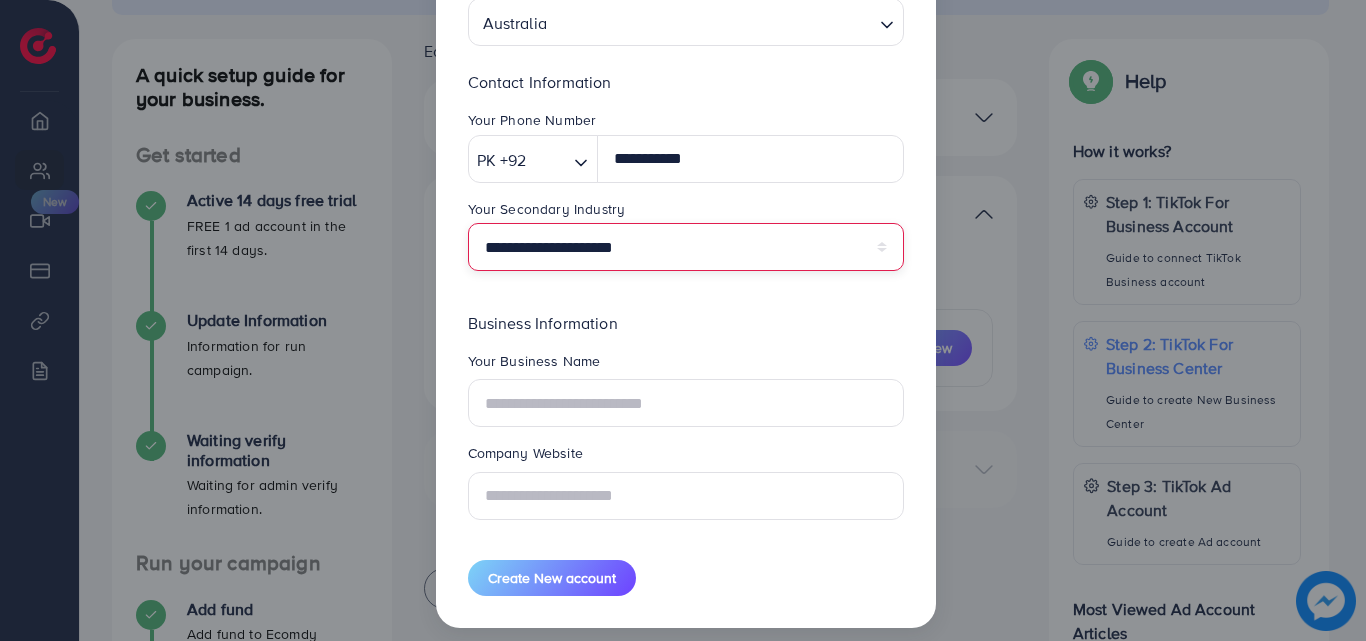 scroll, scrollTop: 343, scrollLeft: 0, axis: vertical 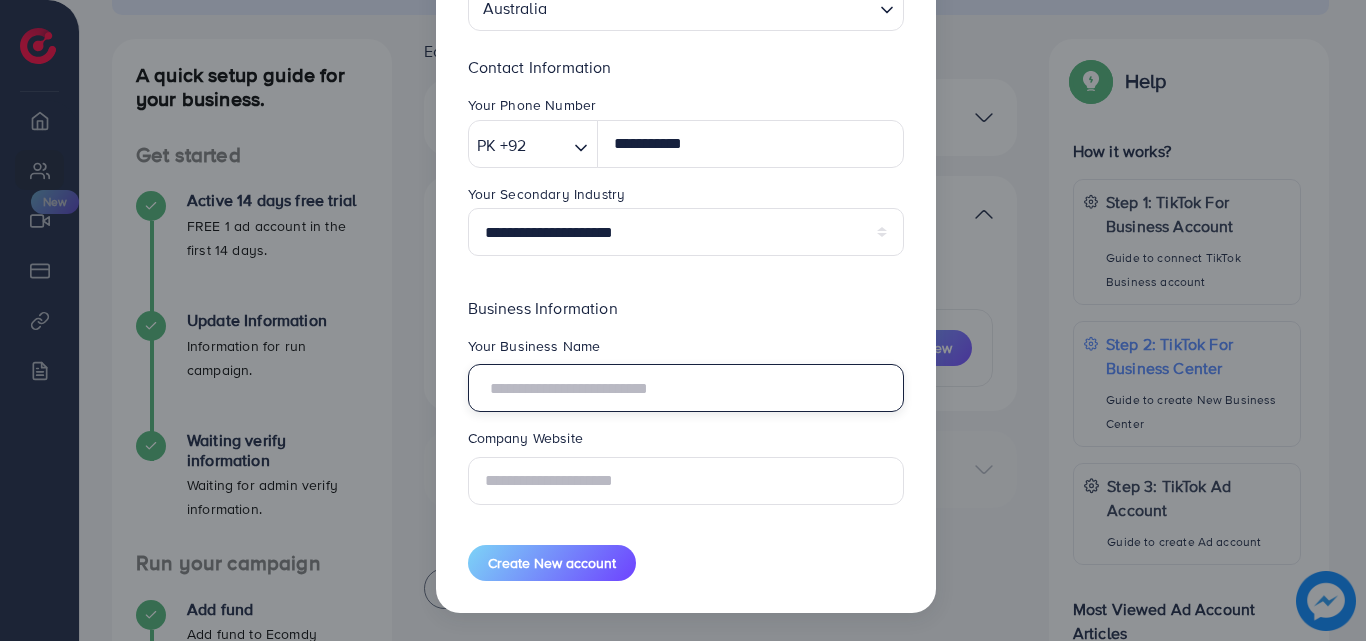 click at bounding box center [686, 388] 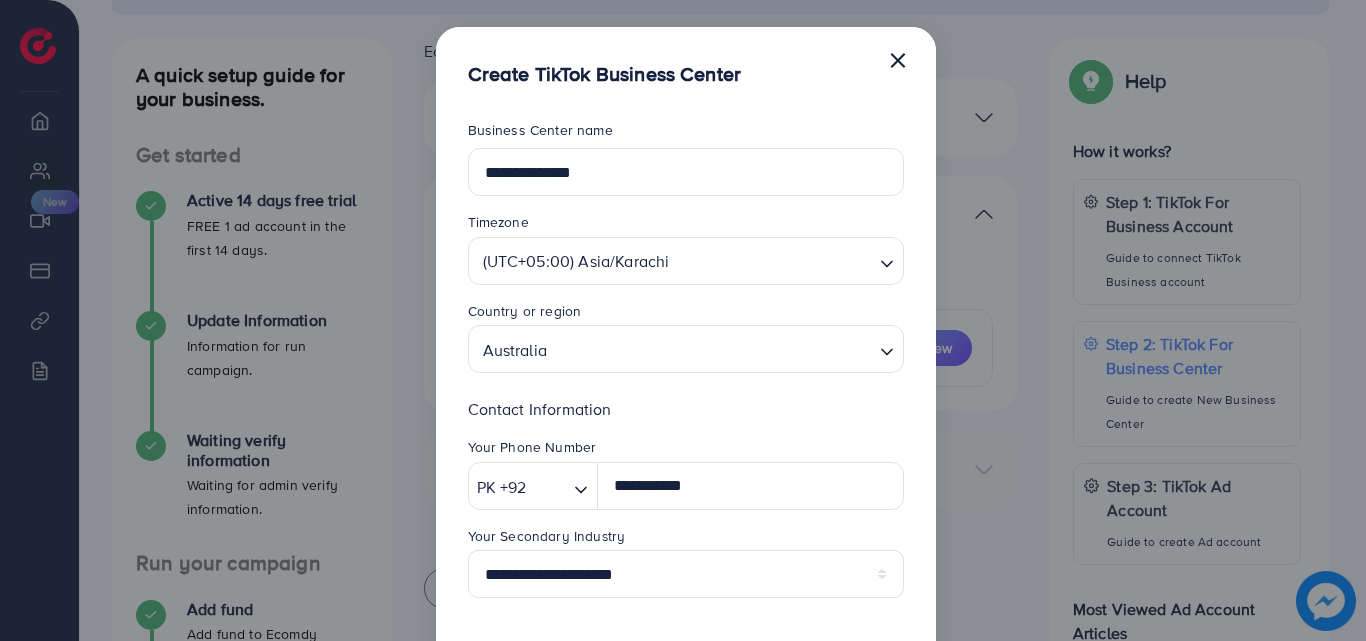 scroll, scrollTop: 0, scrollLeft: 0, axis: both 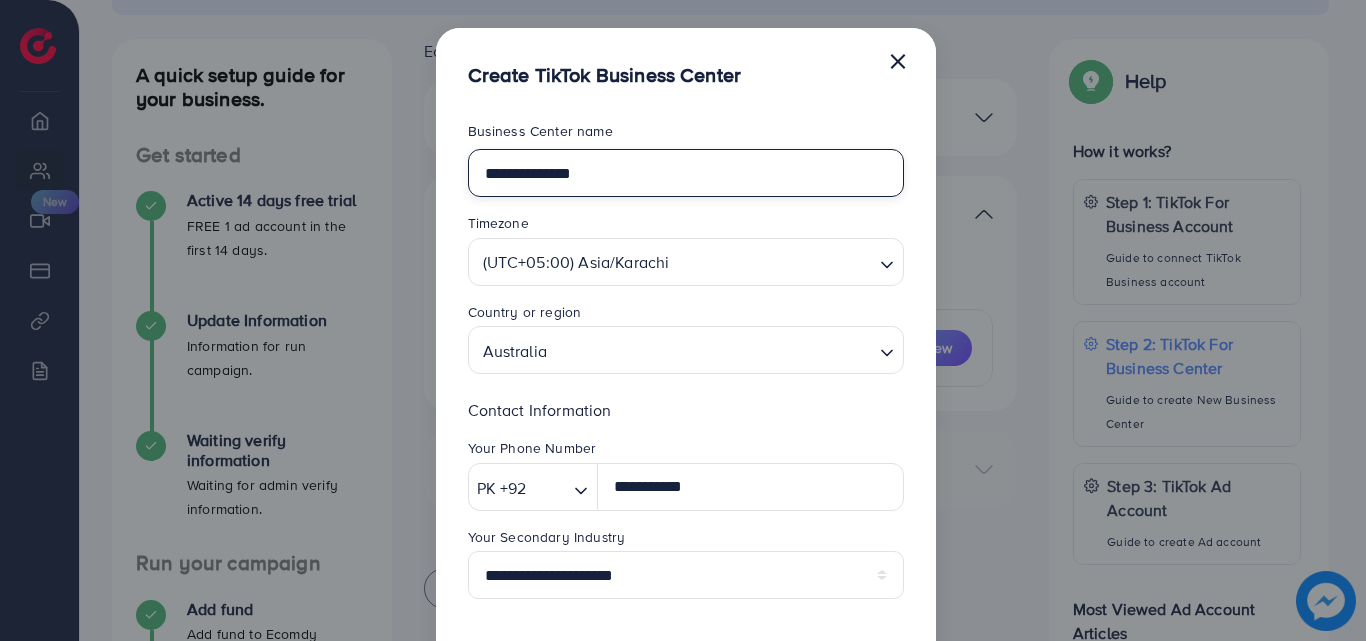 click on "**********" at bounding box center (686, 173) 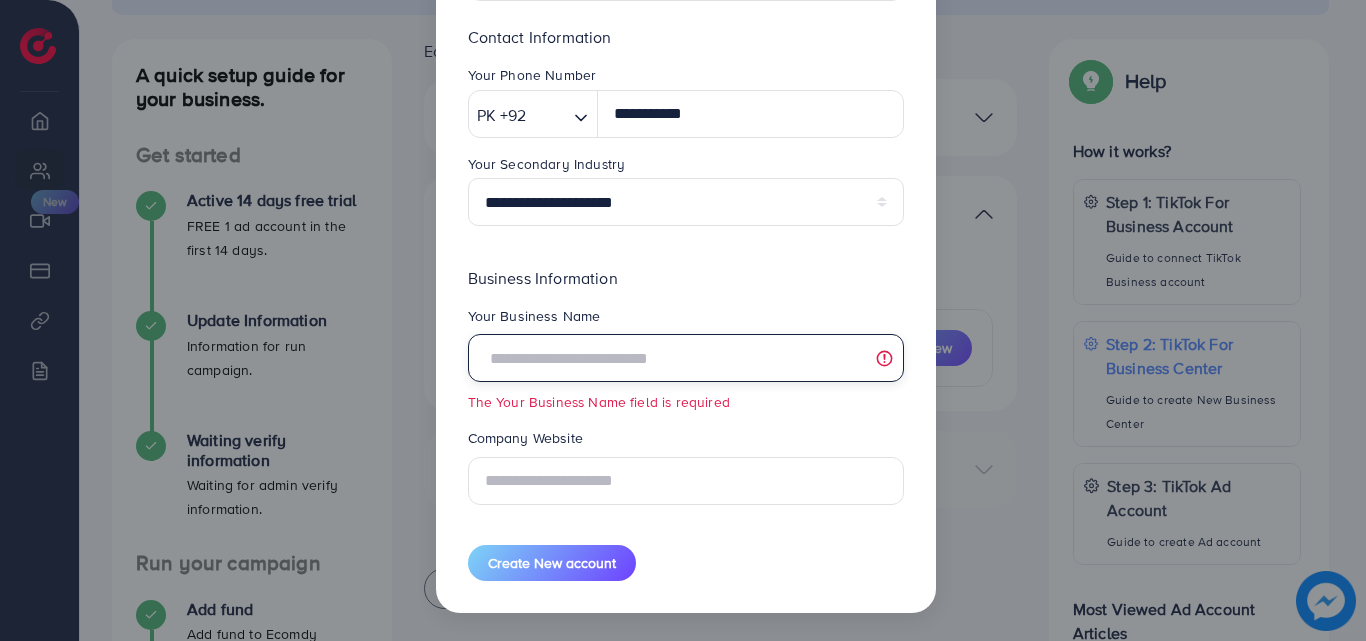 click at bounding box center [686, 358] 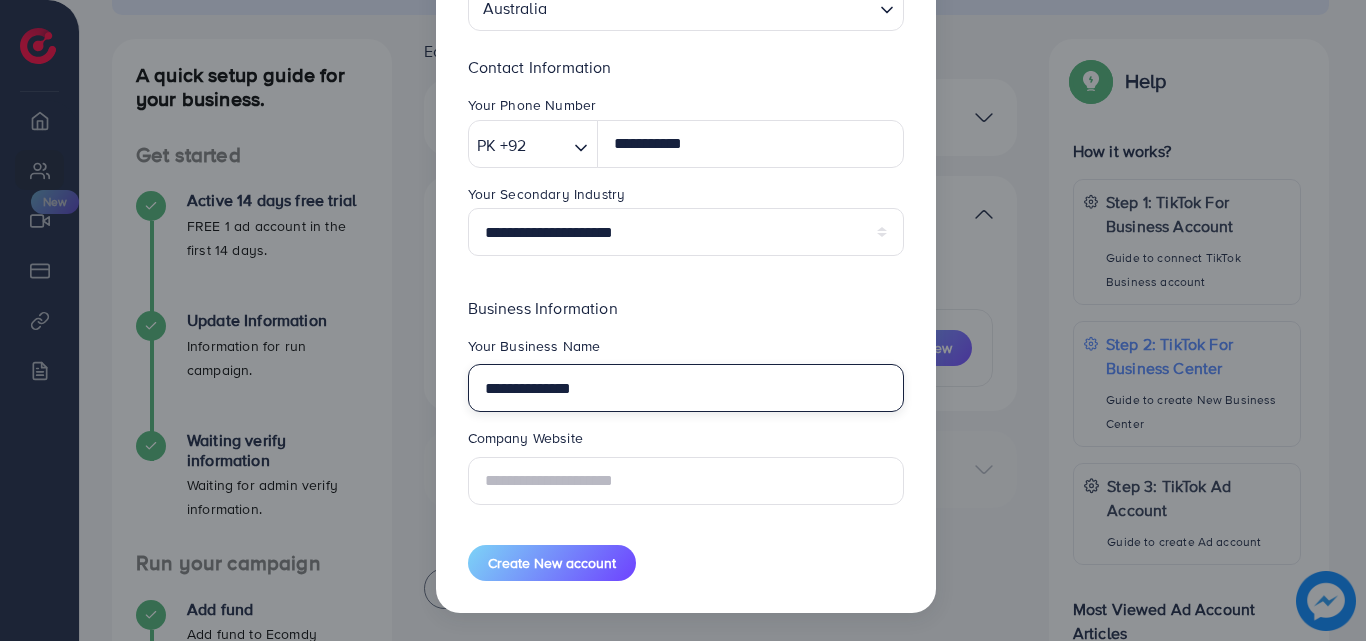 scroll, scrollTop: 343, scrollLeft: 0, axis: vertical 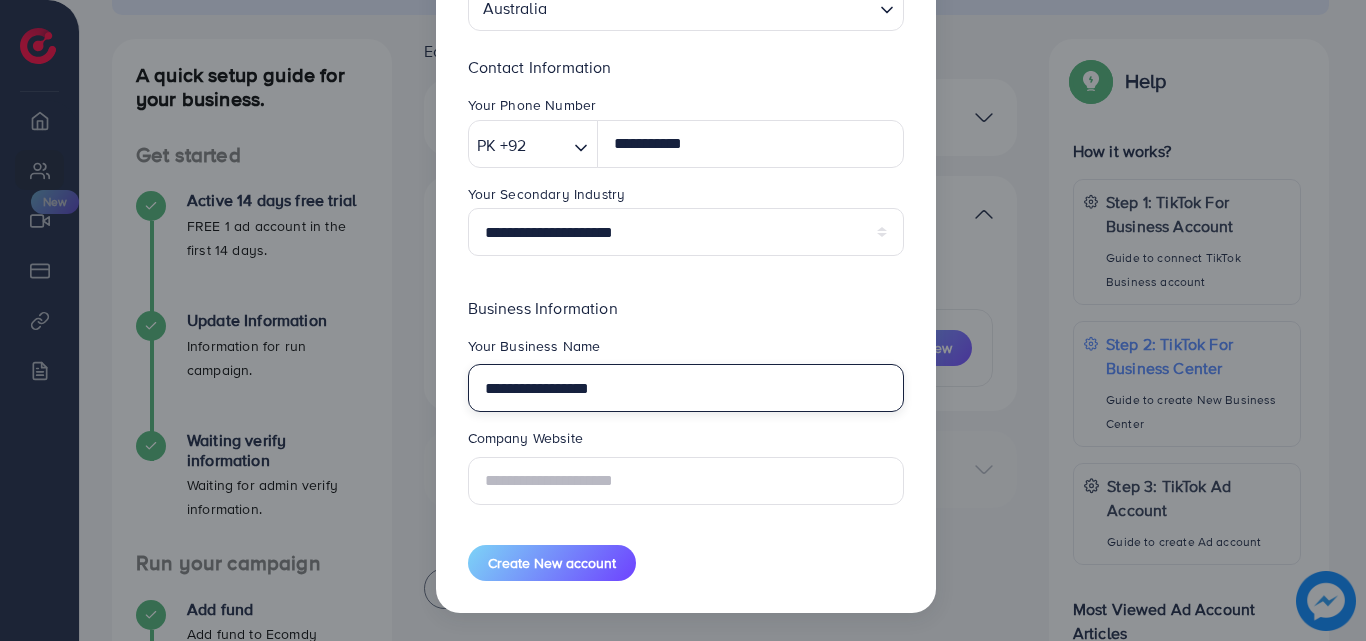 type on "**********" 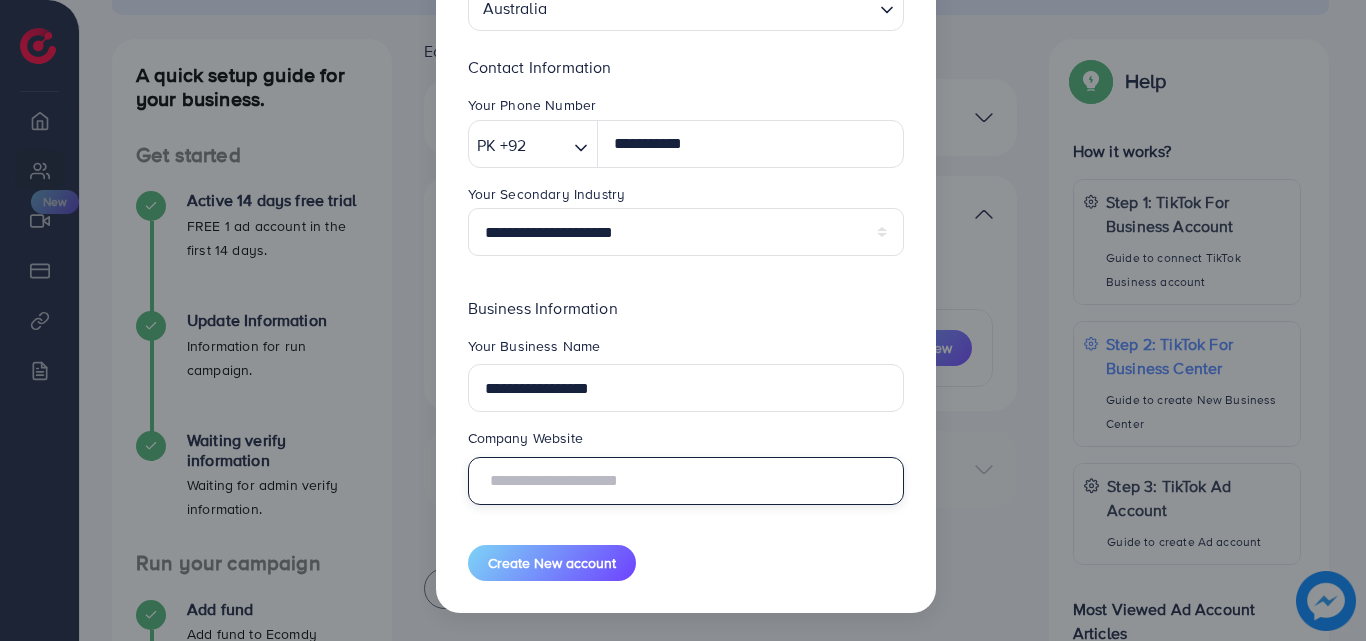 click at bounding box center [686, 481] 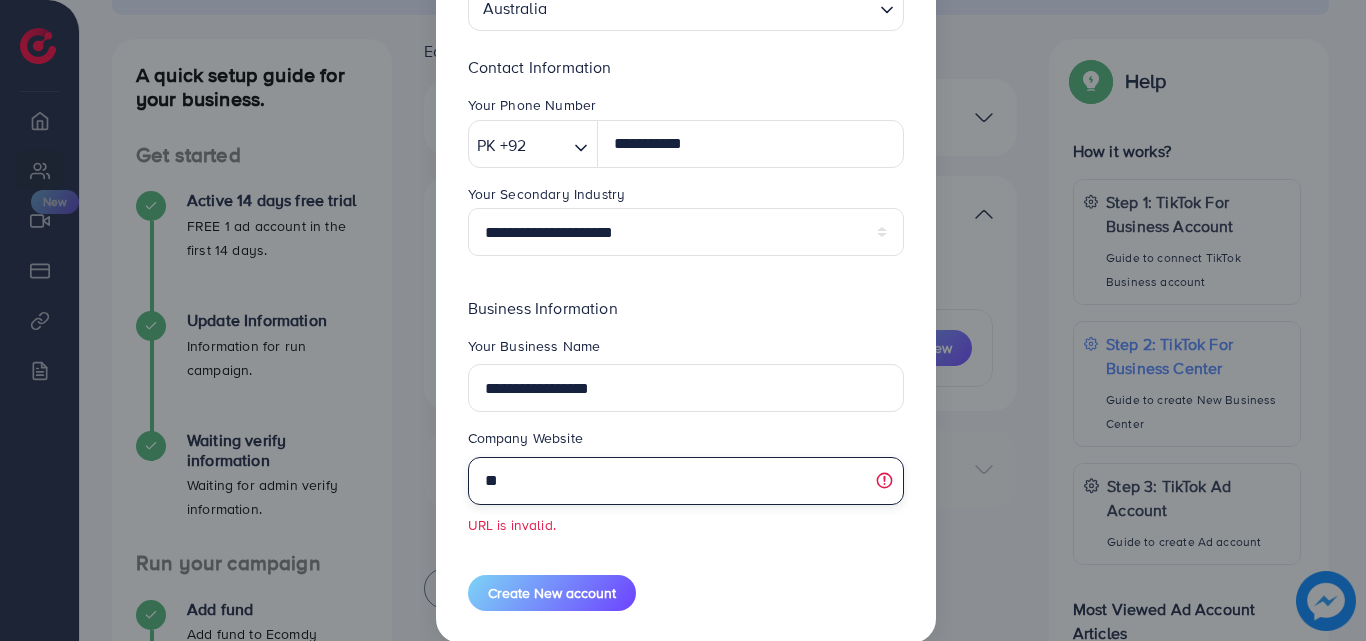 type on "*" 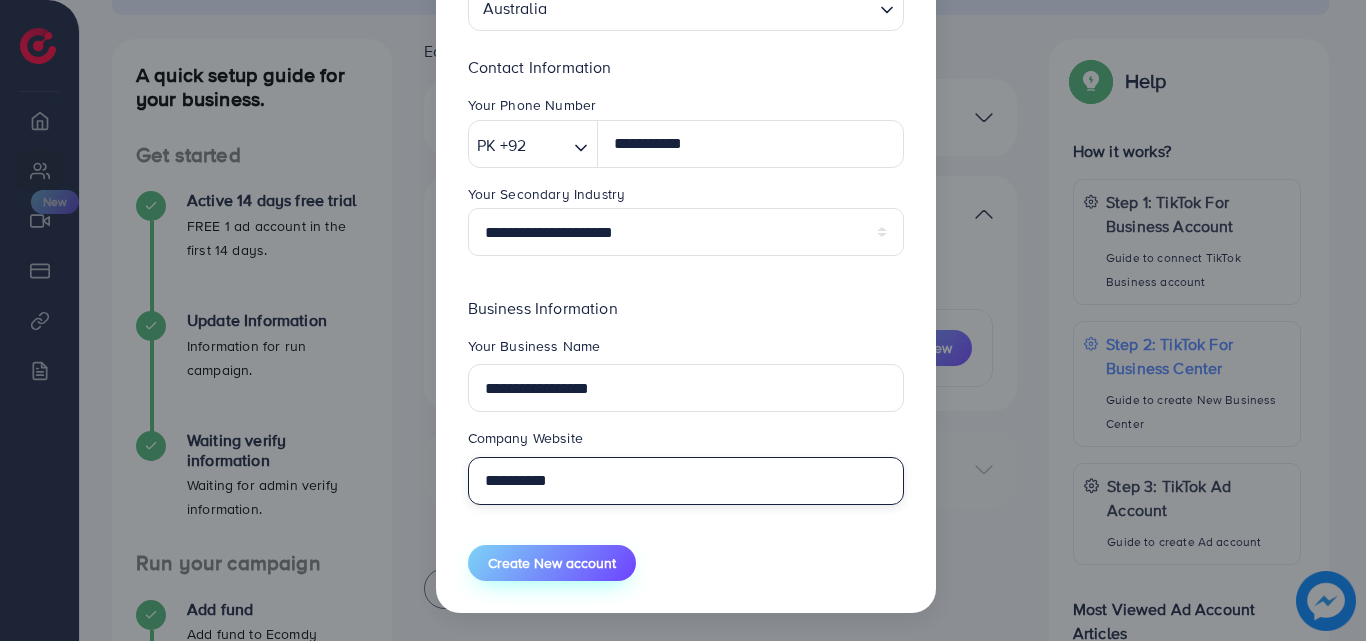 type on "**********" 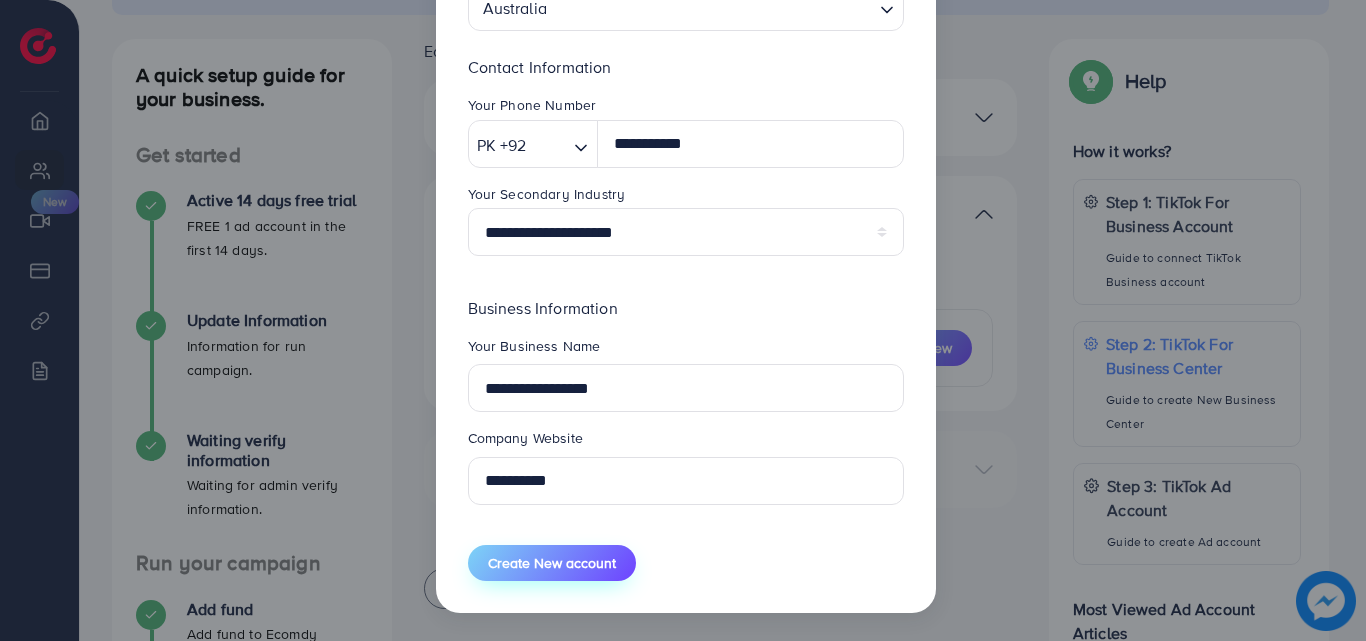 click on "Create New account" at bounding box center [552, 563] 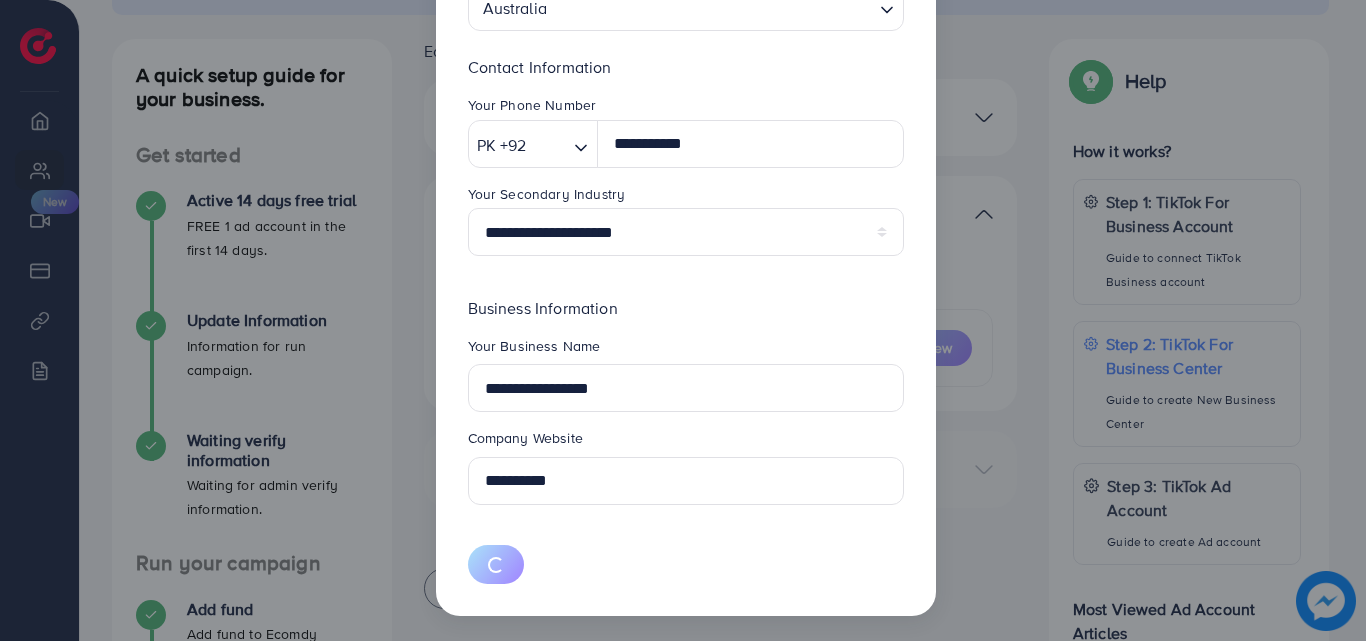 type 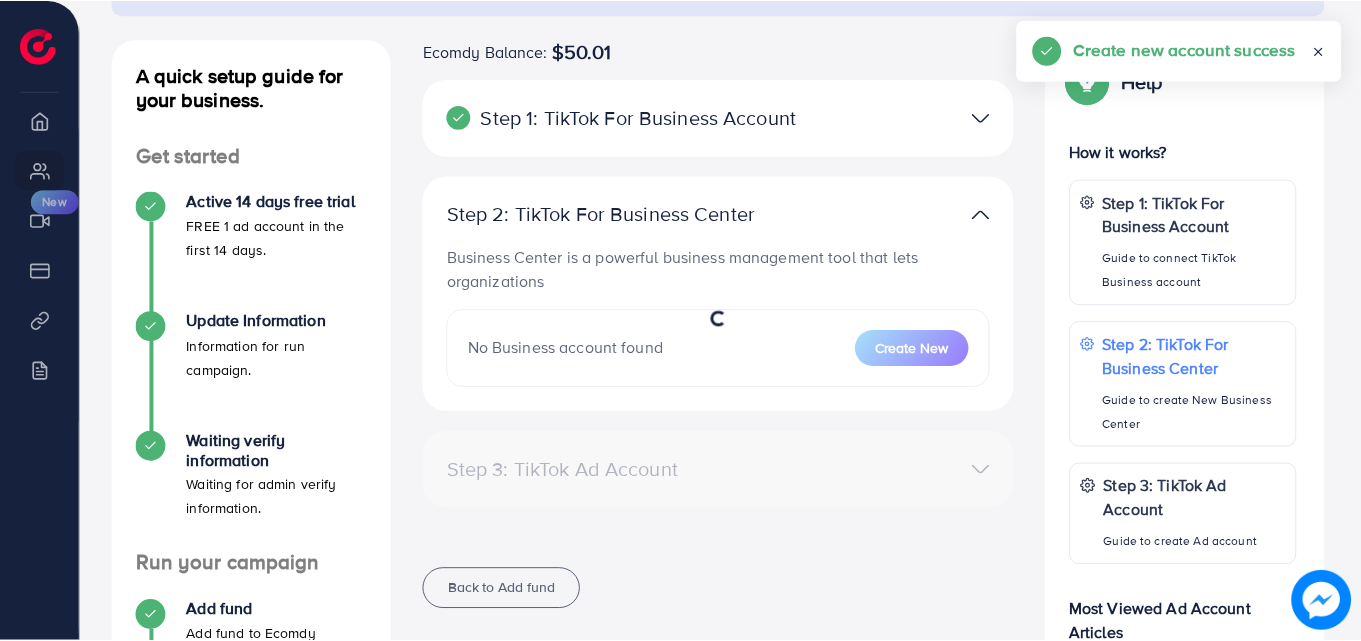 scroll, scrollTop: 197, scrollLeft: 0, axis: vertical 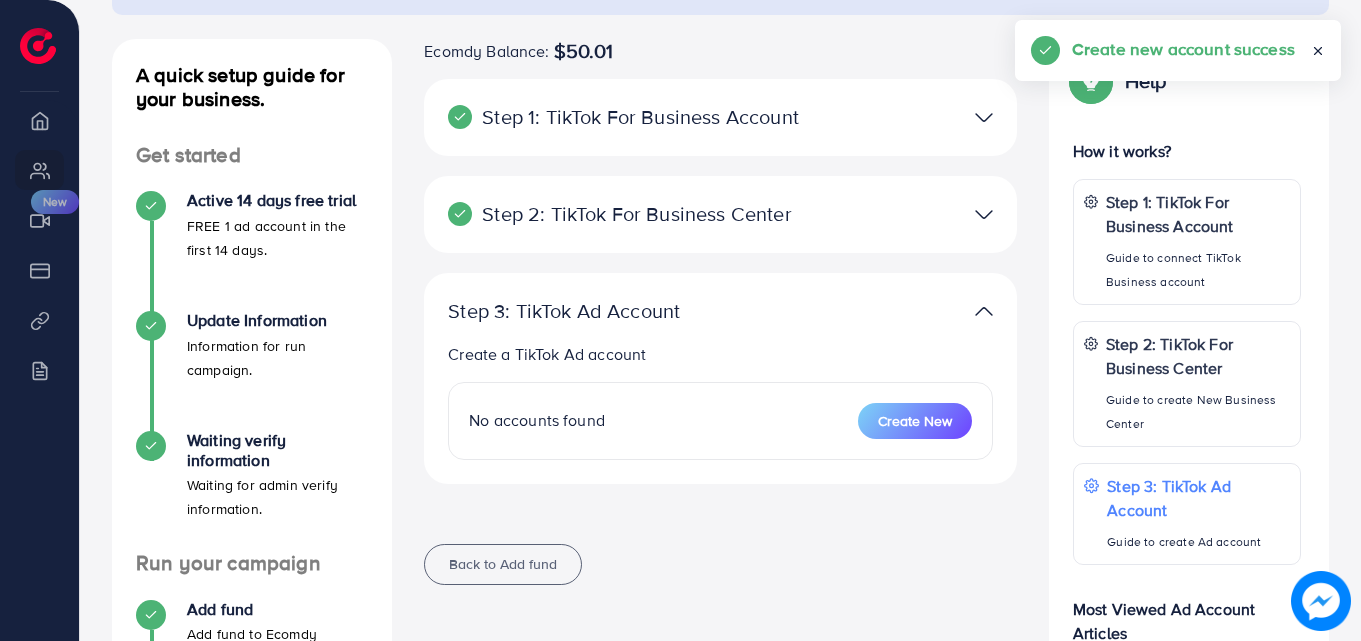 click on "Step 2: TikTok For Business Center   Business Center is a powerful business management tool that lets organizations   Zeeshan Ansari   User ID: 7535875140145692673  You can only generate up to 3 BC  + Create New" at bounding box center (720, 214) 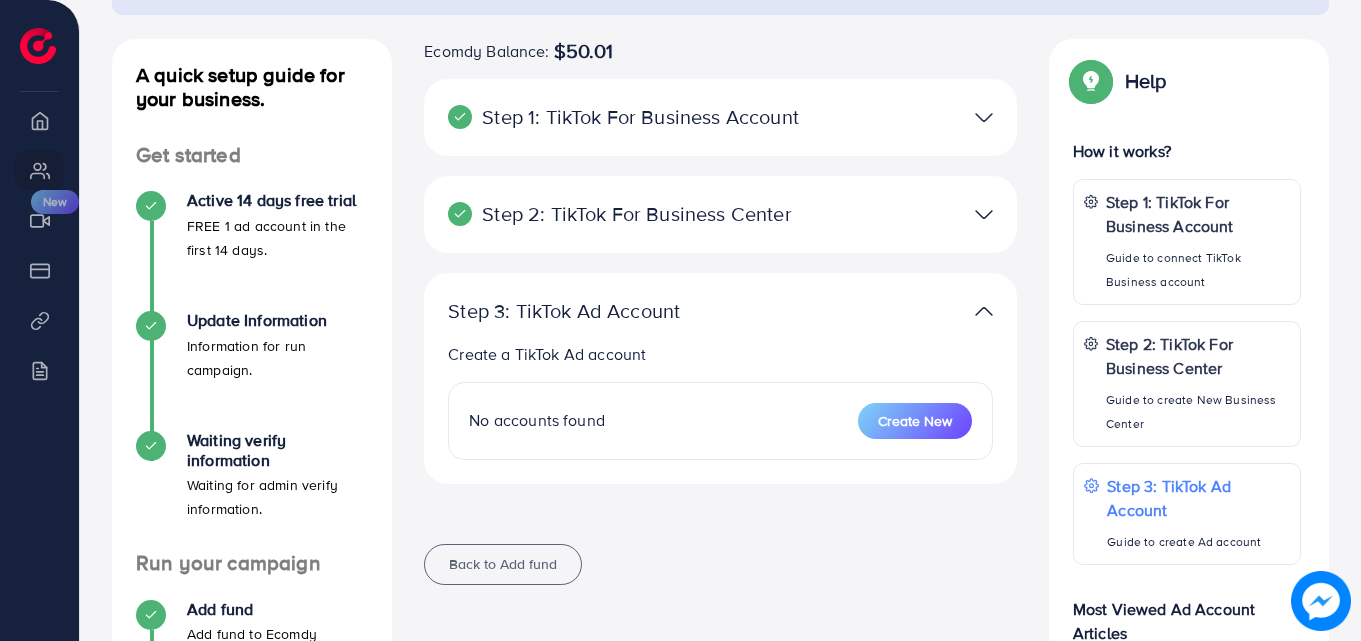 click at bounding box center (913, 214) 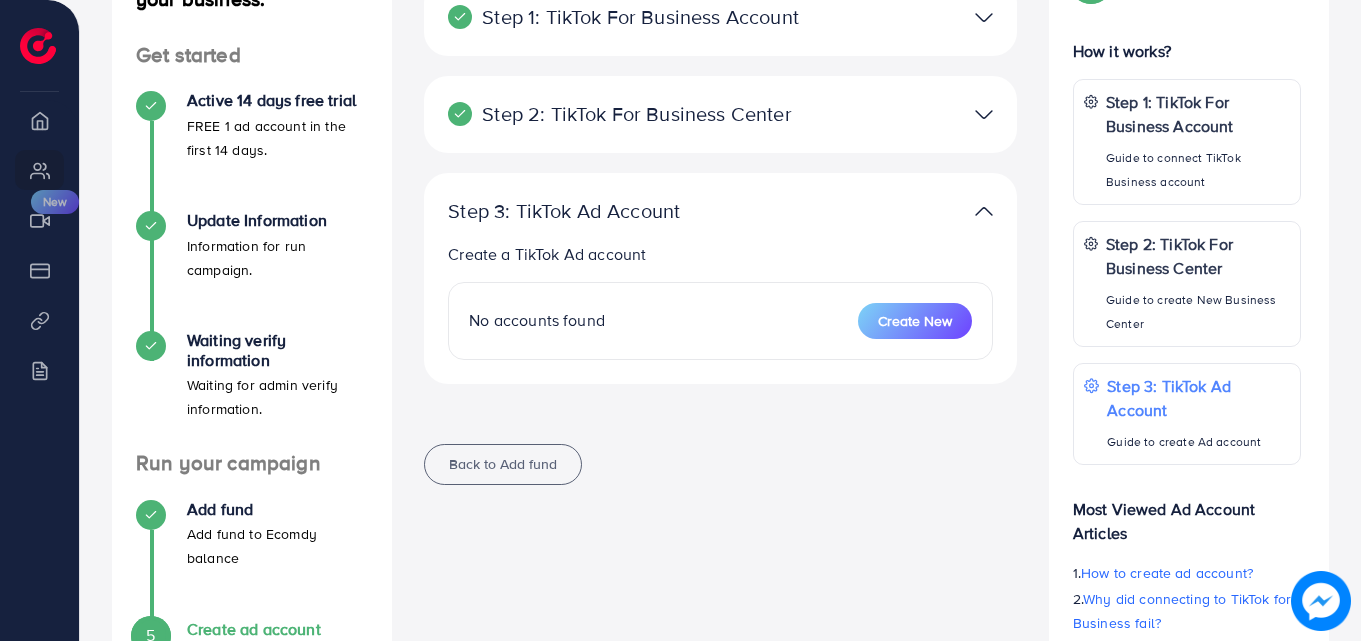 scroll, scrollTop: 100, scrollLeft: 0, axis: vertical 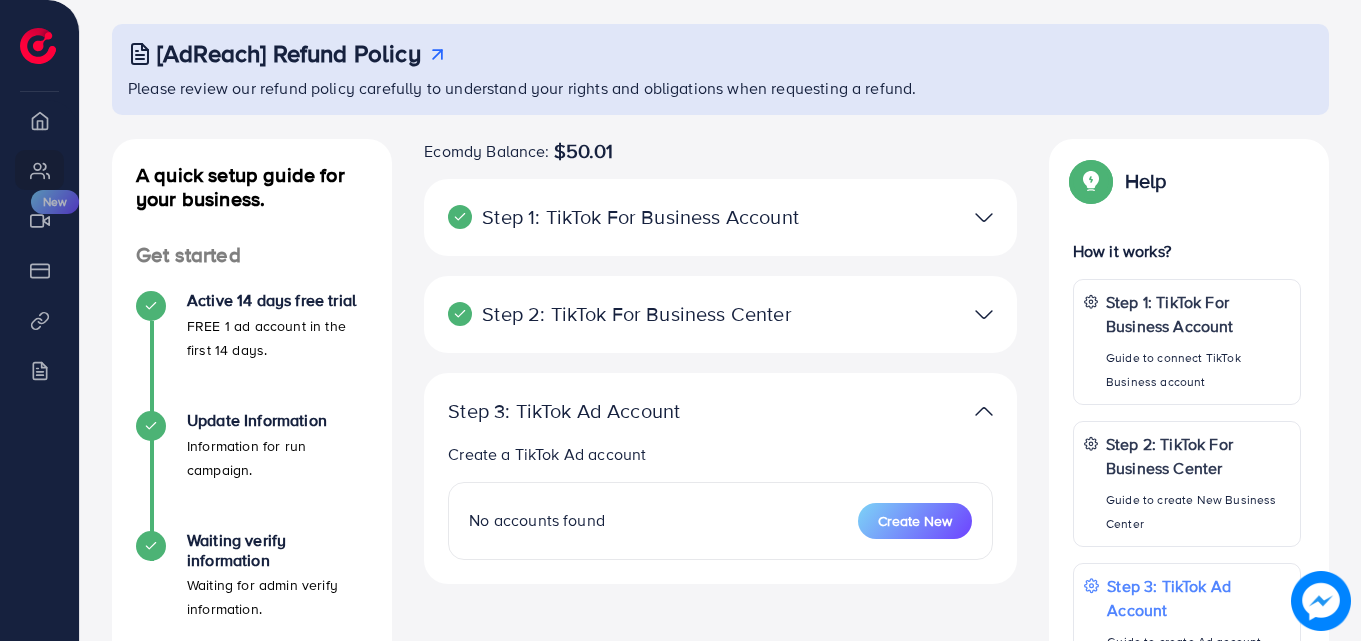 click at bounding box center (984, 217) 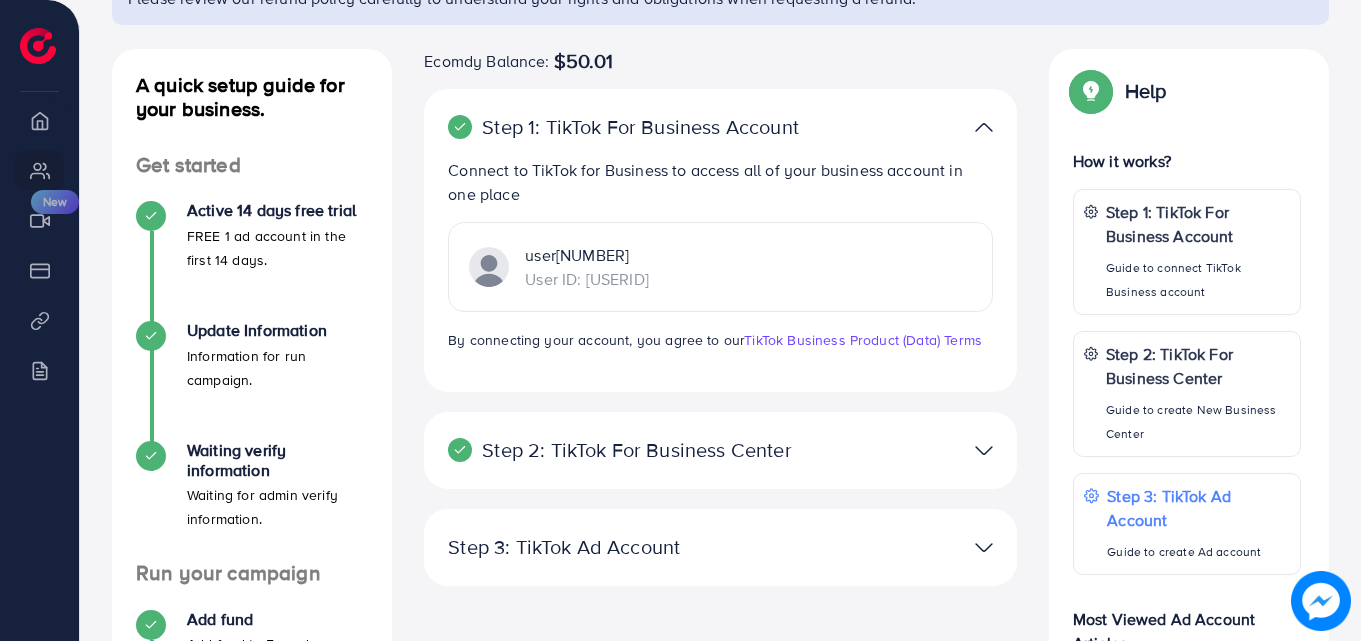 scroll, scrollTop: 300, scrollLeft: 0, axis: vertical 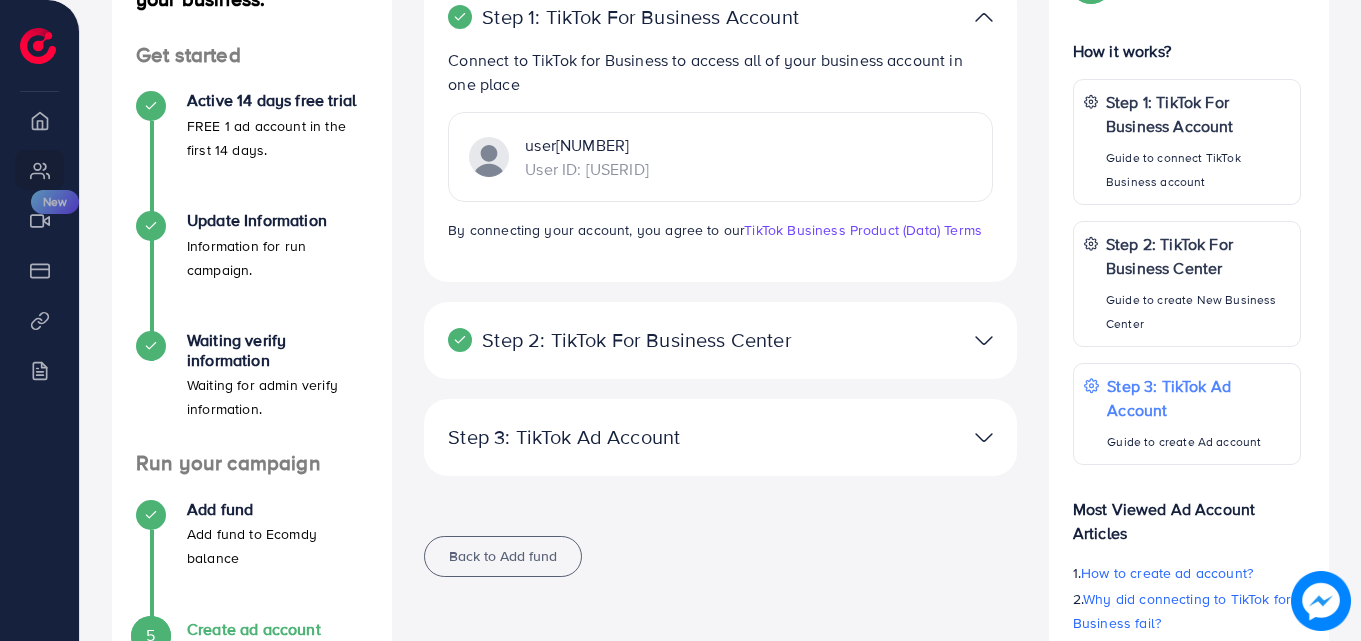 click at bounding box center [913, 340] 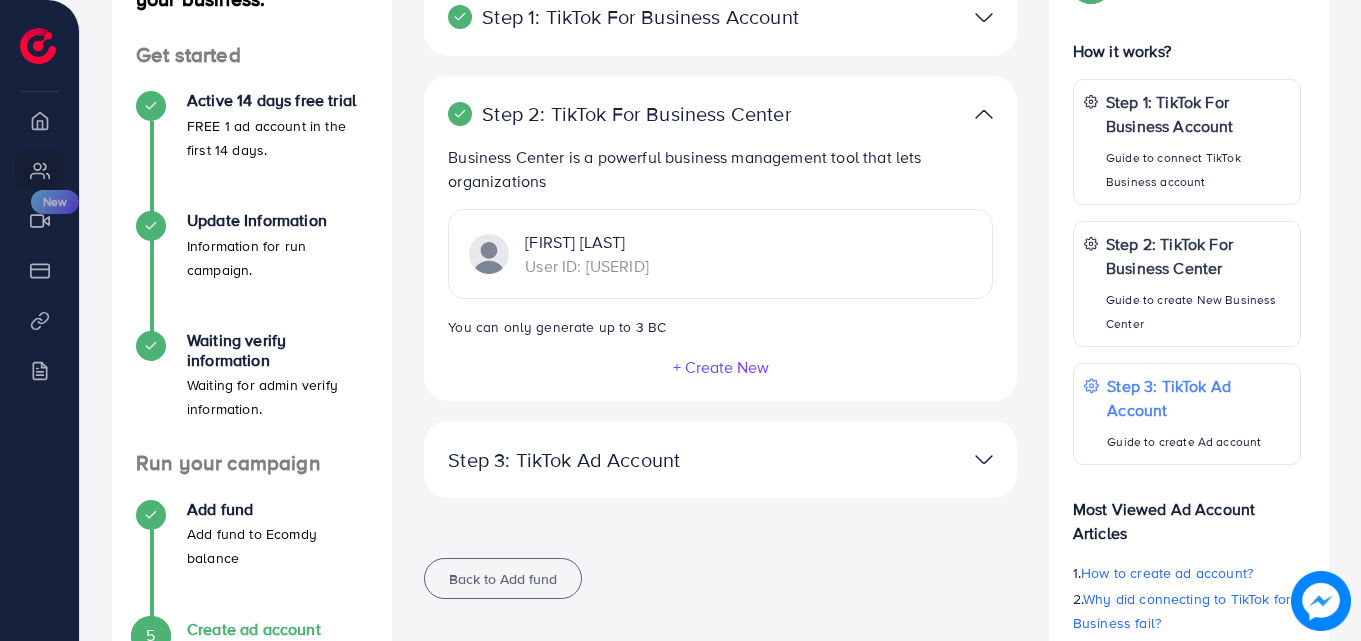 drag, startPoint x: 592, startPoint y: 269, endPoint x: 758, endPoint y: 271, distance: 166.01205 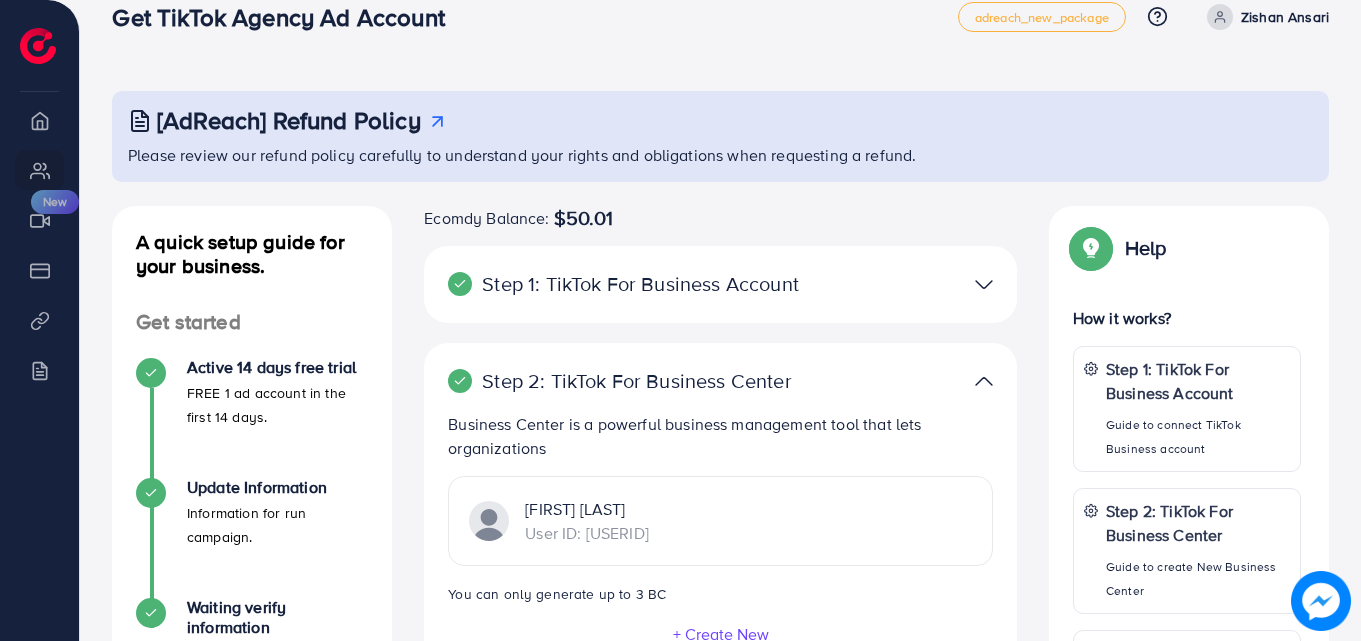 scroll, scrollTop: 0, scrollLeft: 0, axis: both 